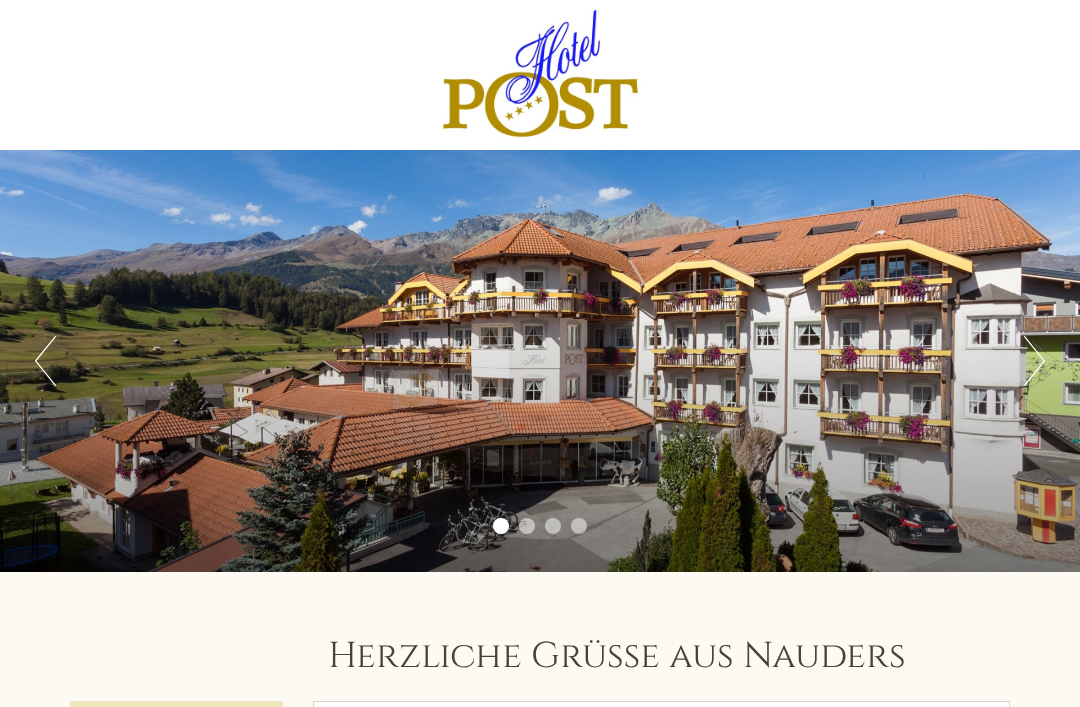scroll, scrollTop: 0, scrollLeft: 0, axis: both 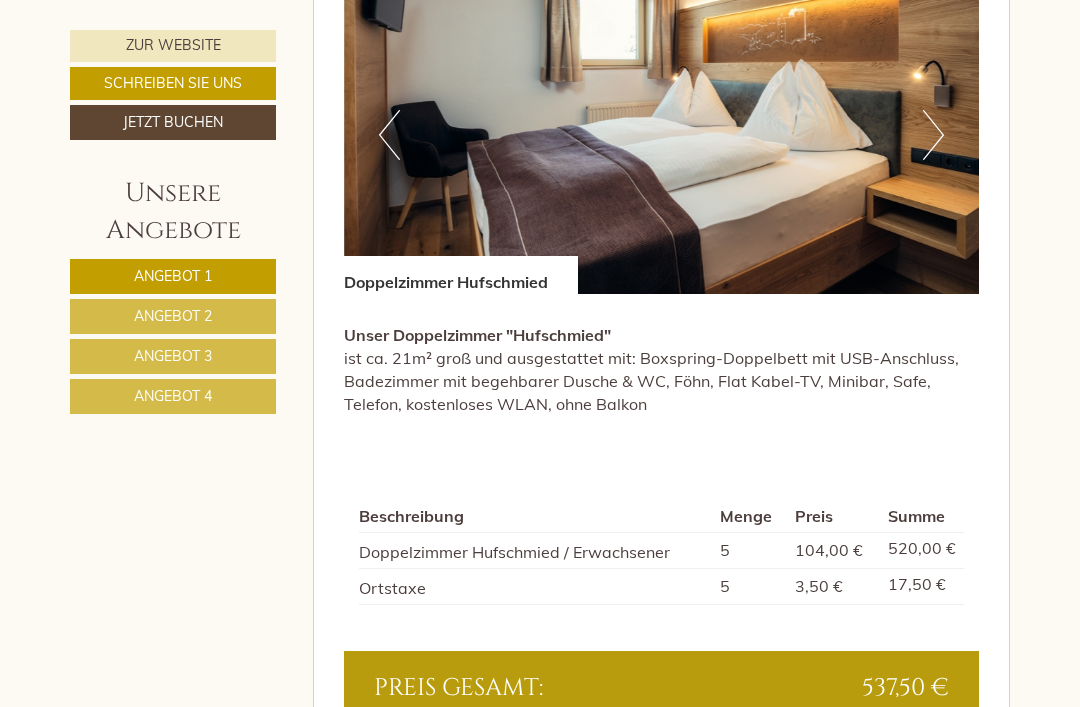 click on "Angebot 2" at bounding box center [173, 316] 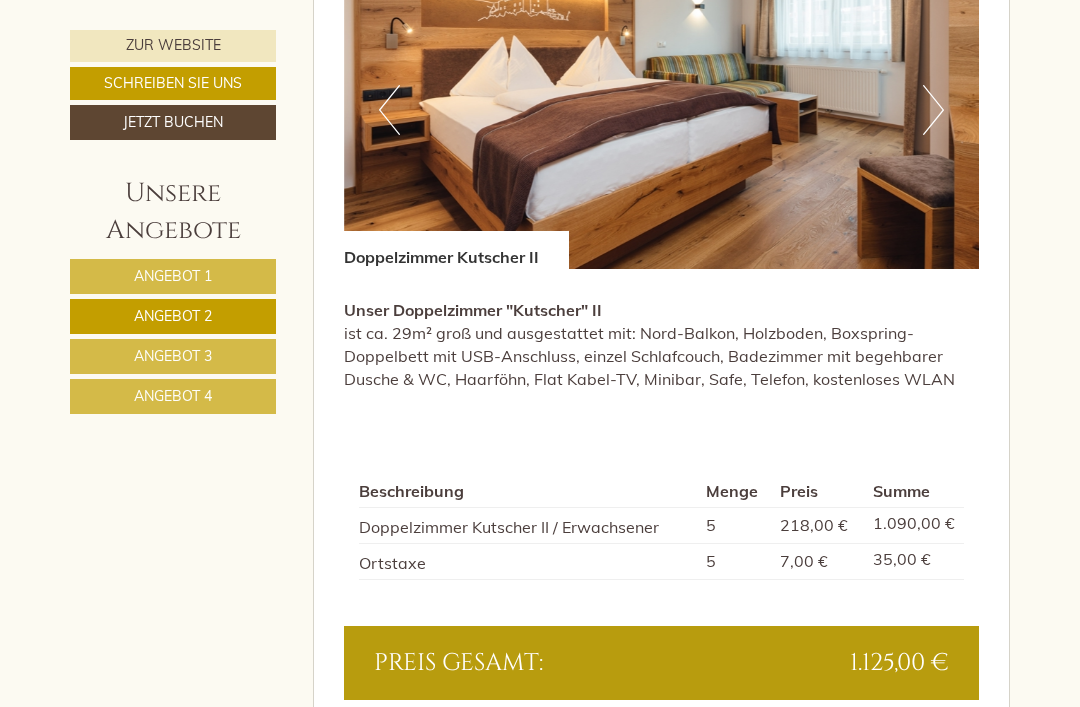 scroll, scrollTop: 1303, scrollLeft: 0, axis: vertical 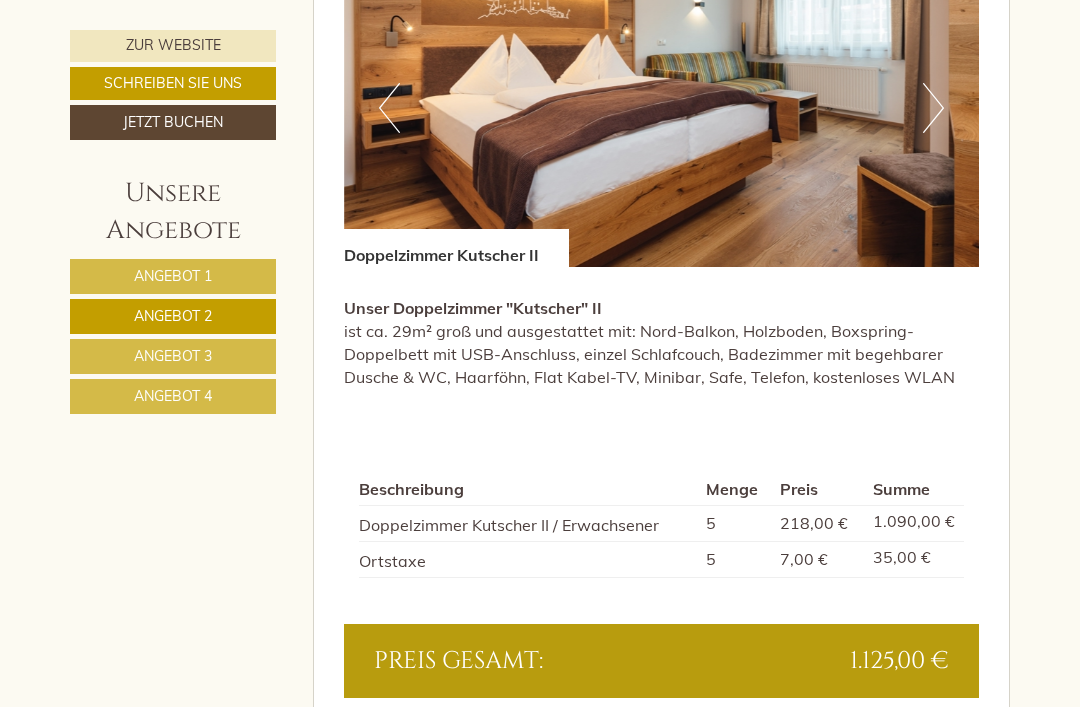 click on "Angebot 3" at bounding box center (173, 356) 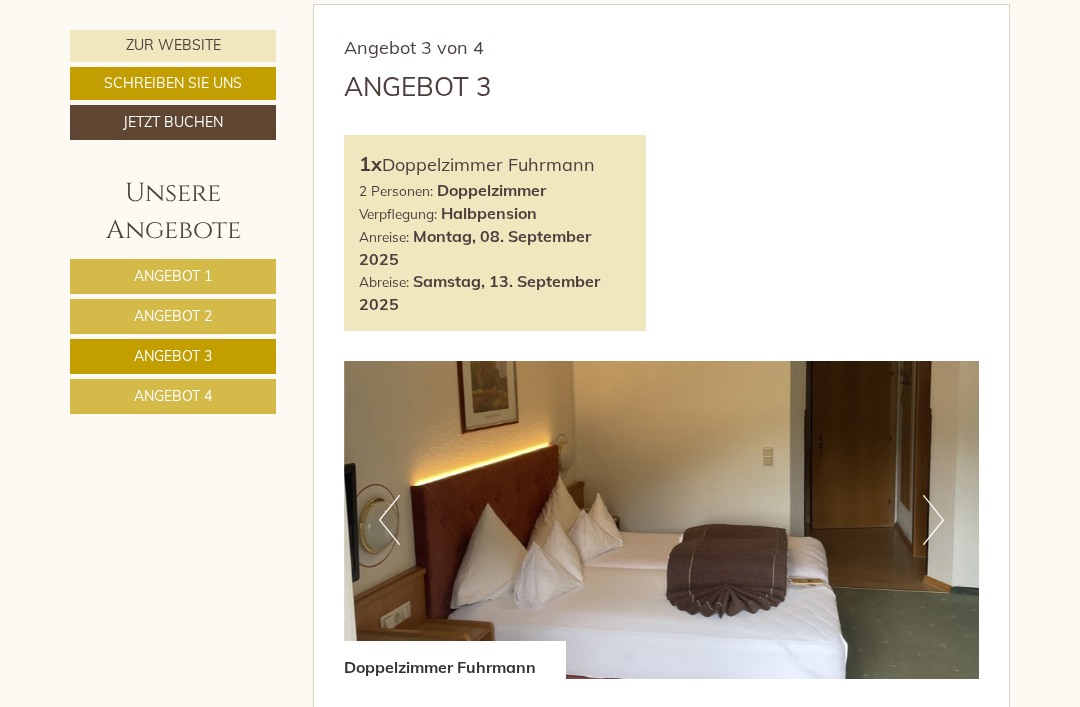 click on "Unser Doppelzimmer "Fuhrmann" im älteren tiroler Stil eingerichtet, ist ca. [NUMBER]m² groß und ausgestattet mit: Balkon, neues Boxspring Doppelbett und Couch, getrenntes WC, Badezimmer mit Badewanne und Haarfön, kostenloses WLAN, Kabel-TV/SAT-TV, Radio, Safe, Telefon" at bounding box center (662, 754) 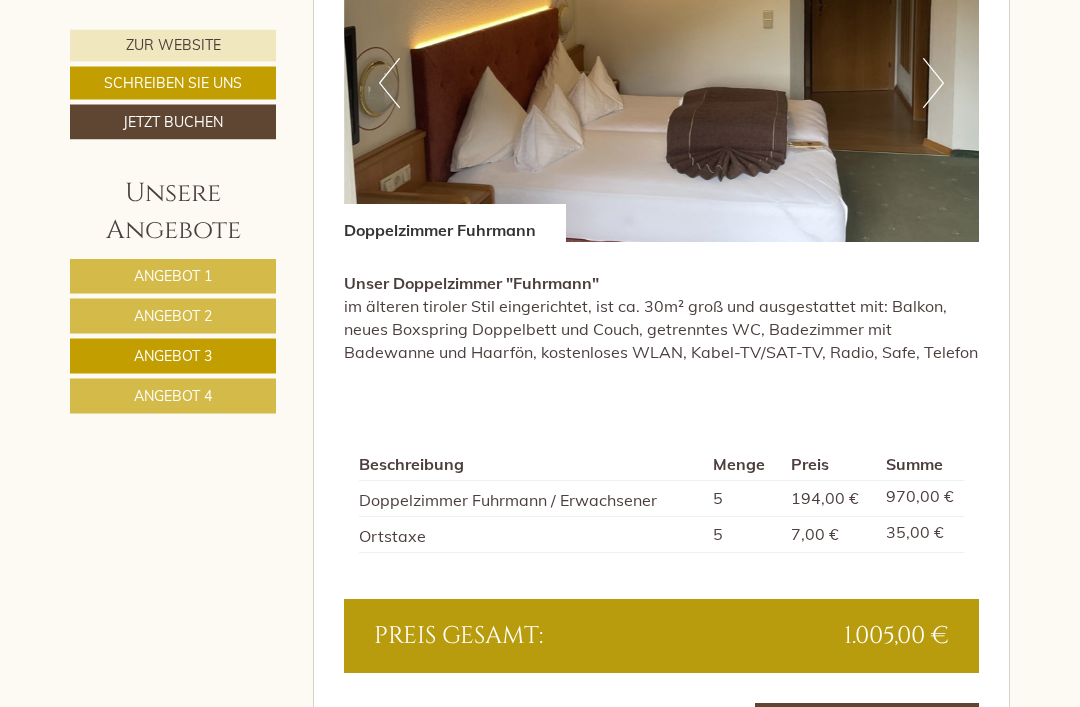 scroll, scrollTop: 1329, scrollLeft: 0, axis: vertical 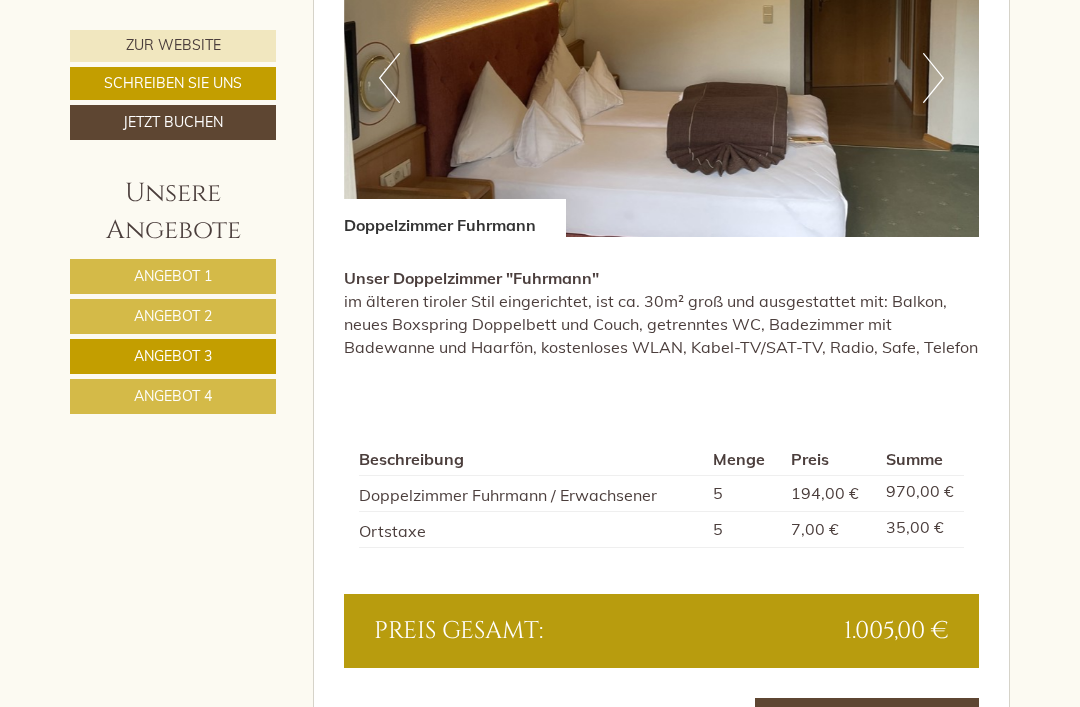 click on "Angebot 4" at bounding box center [173, 396] 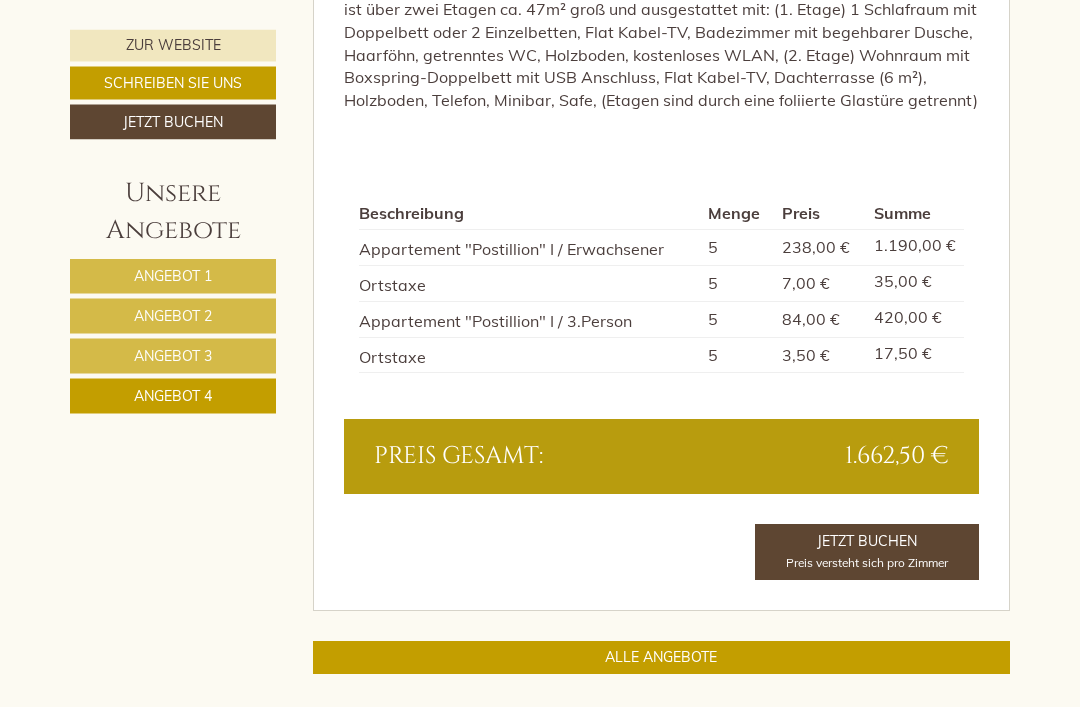 scroll, scrollTop: 1625, scrollLeft: 0, axis: vertical 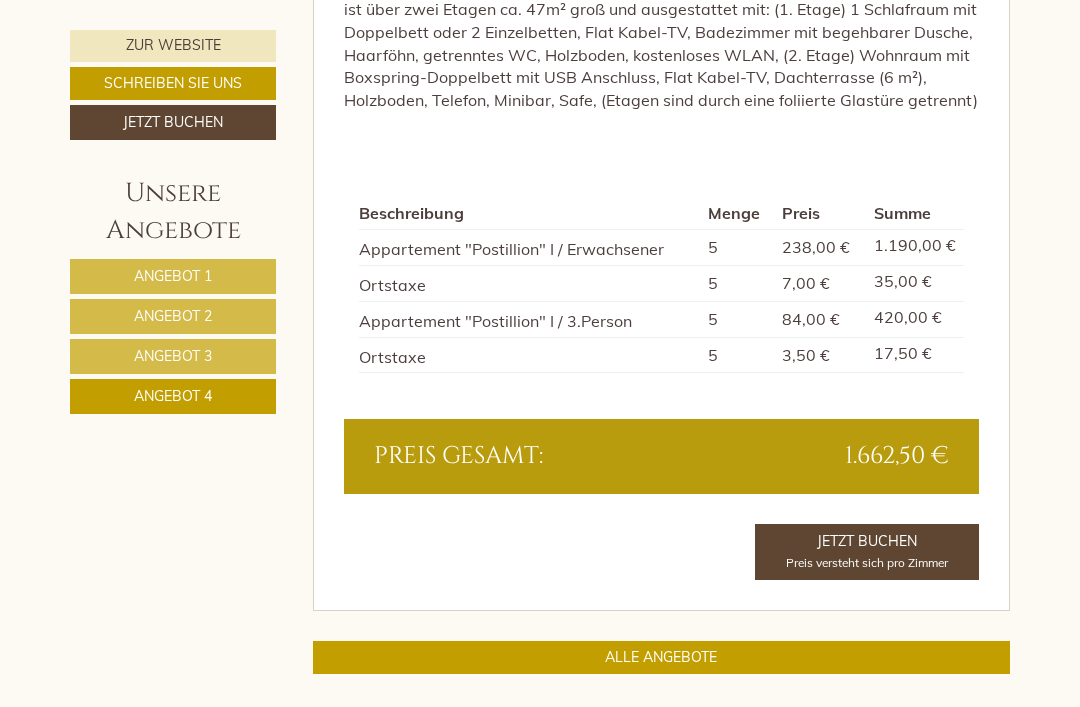 click on "Angebot 2" at bounding box center (173, 316) 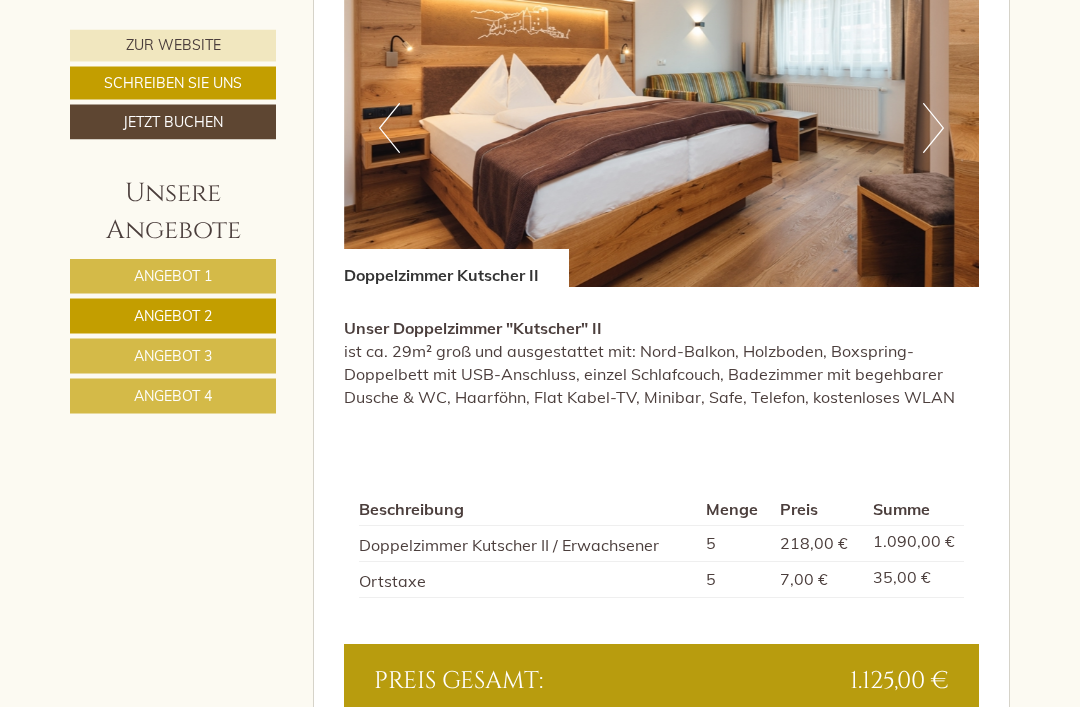 scroll, scrollTop: 1284, scrollLeft: 0, axis: vertical 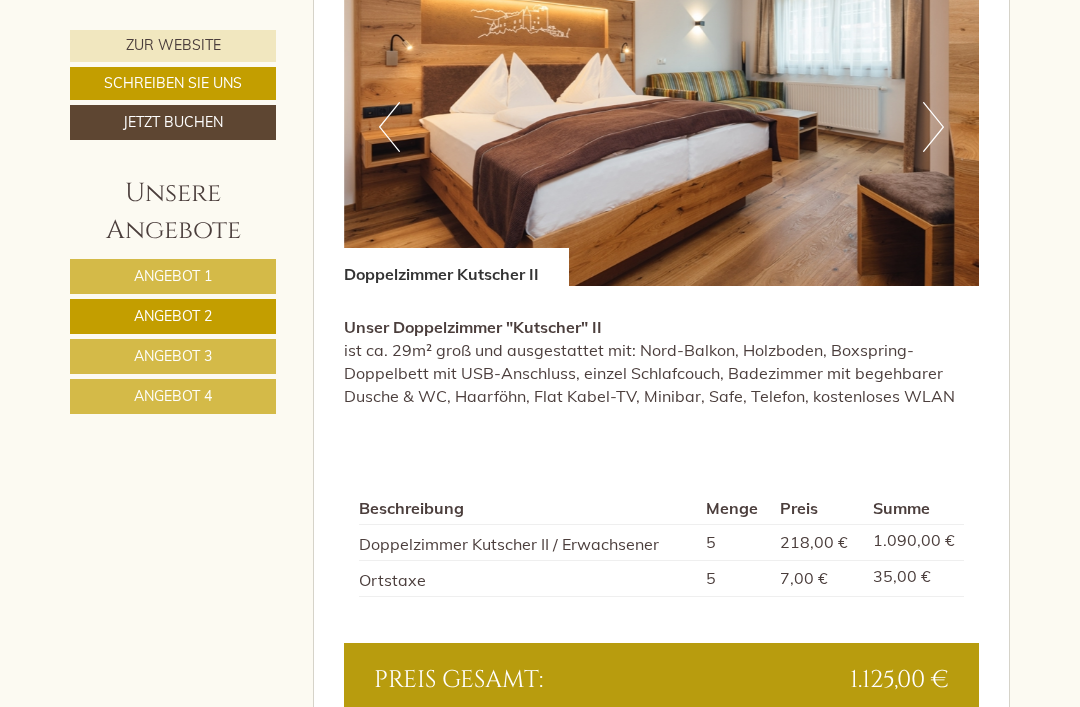 click on "Angebot 3" at bounding box center [173, 356] 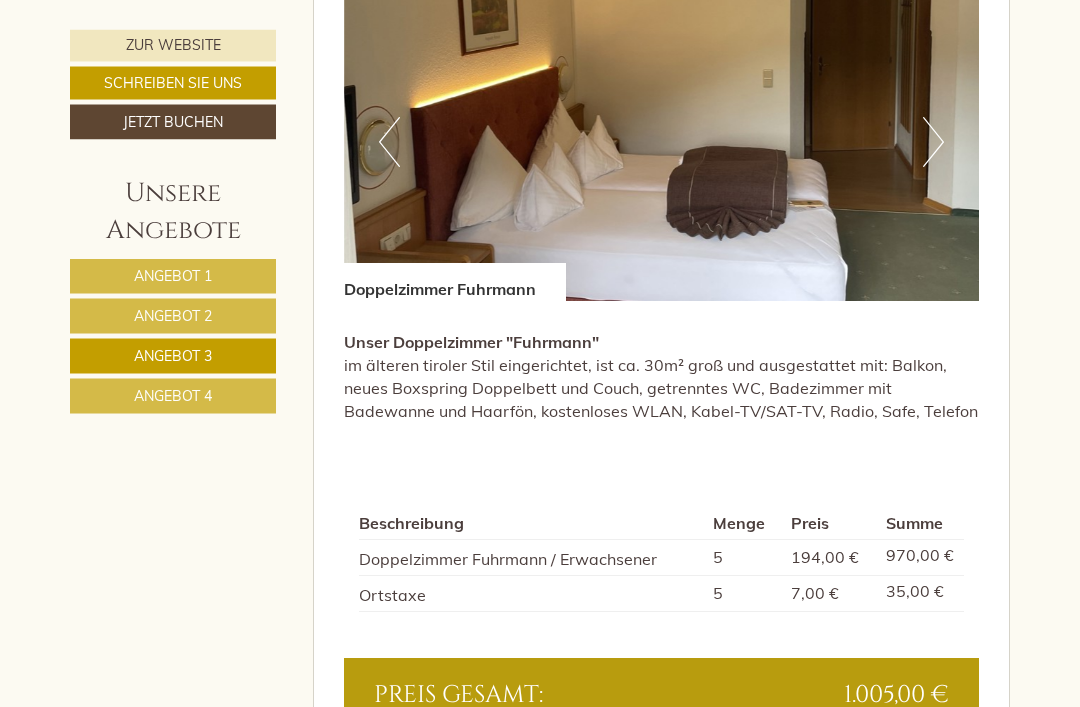 scroll, scrollTop: 1282, scrollLeft: 0, axis: vertical 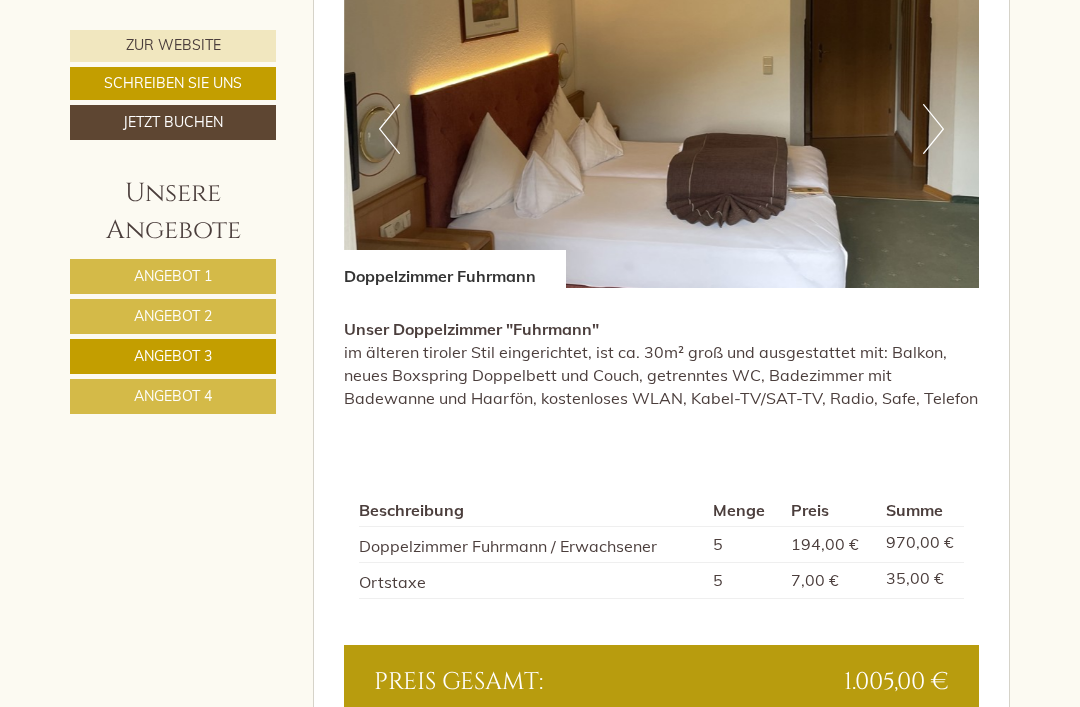 click on "Angebot 4" at bounding box center (173, 396) 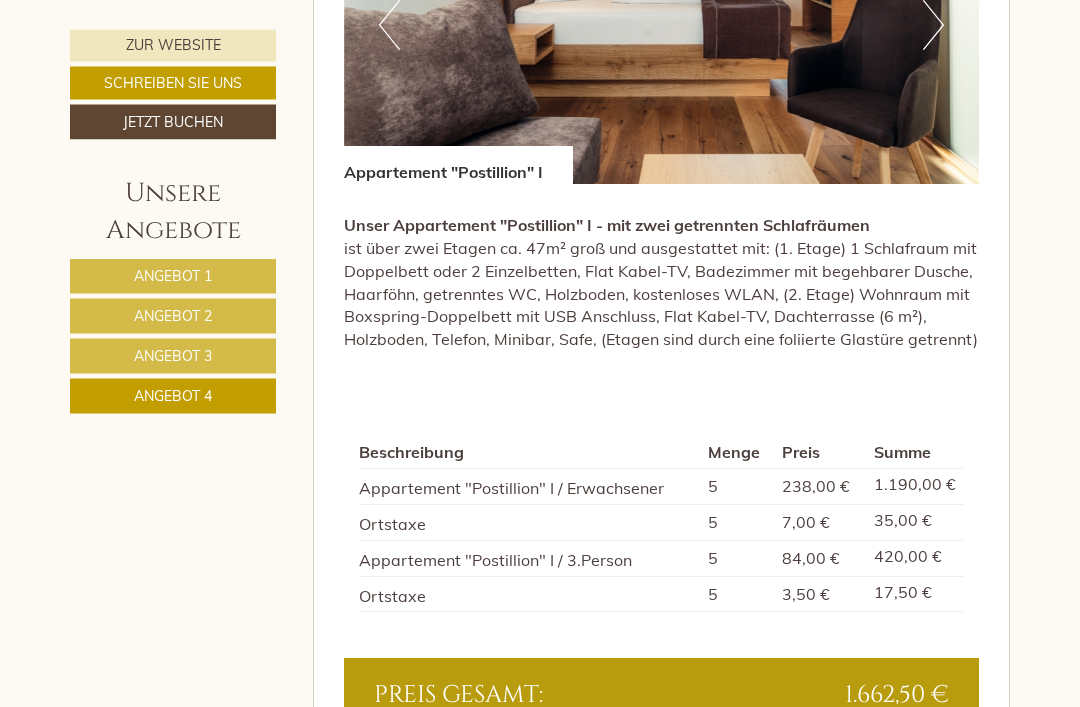 scroll, scrollTop: 1386, scrollLeft: 0, axis: vertical 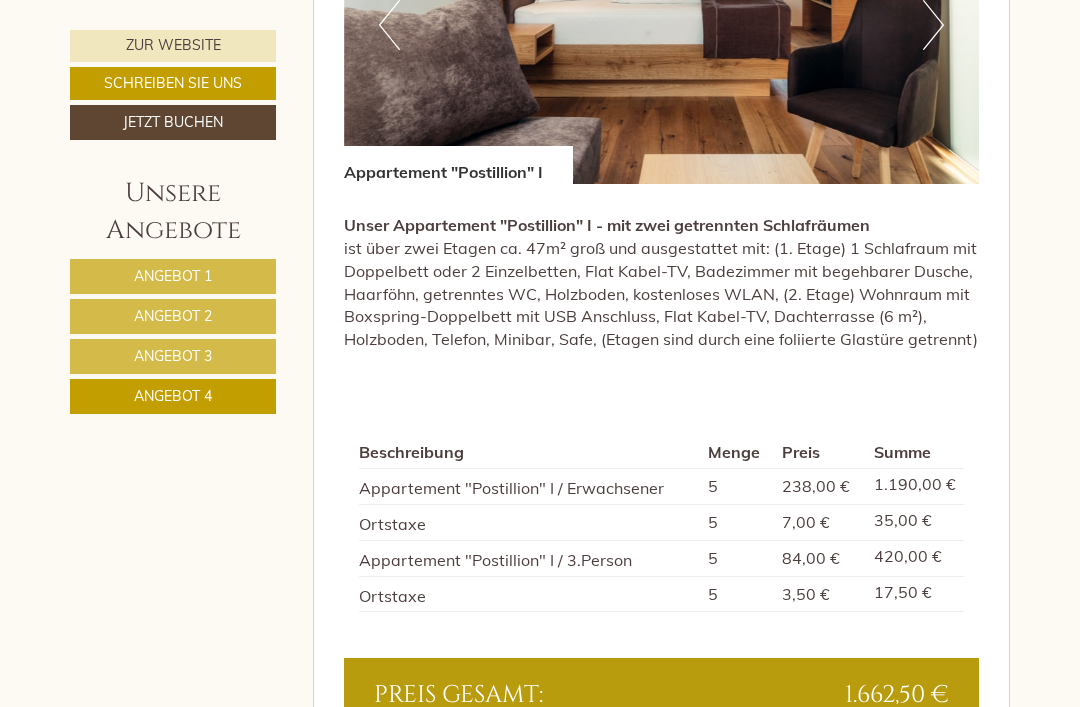 click on "Angebot 1" at bounding box center [173, 276] 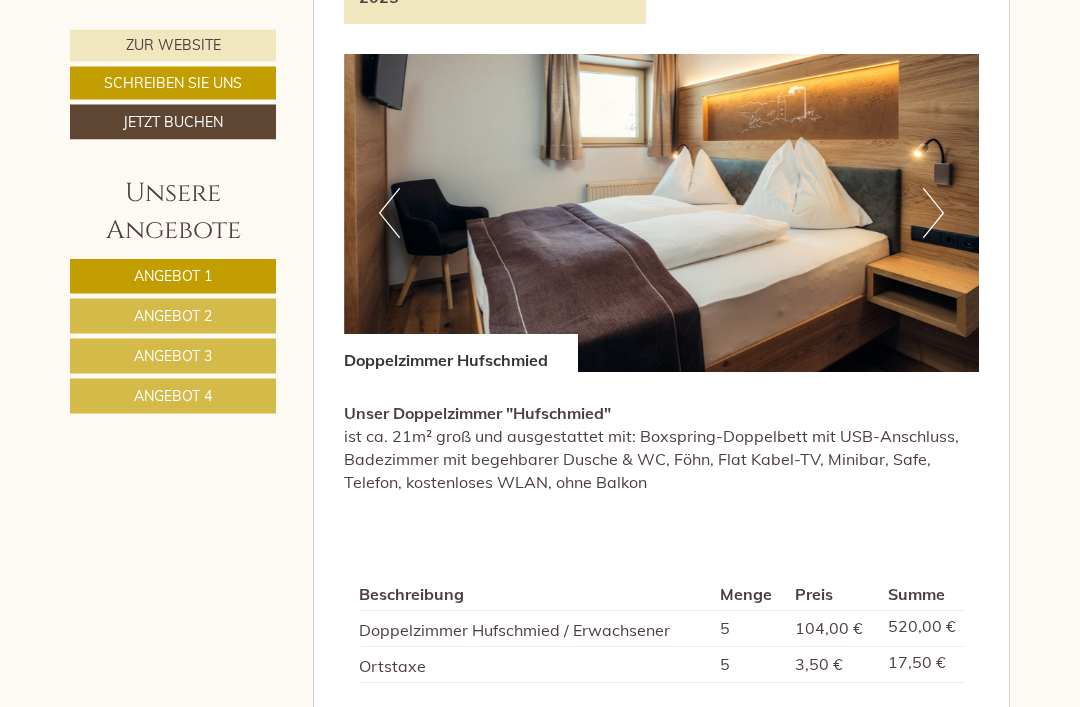 scroll, scrollTop: 1199, scrollLeft: 0, axis: vertical 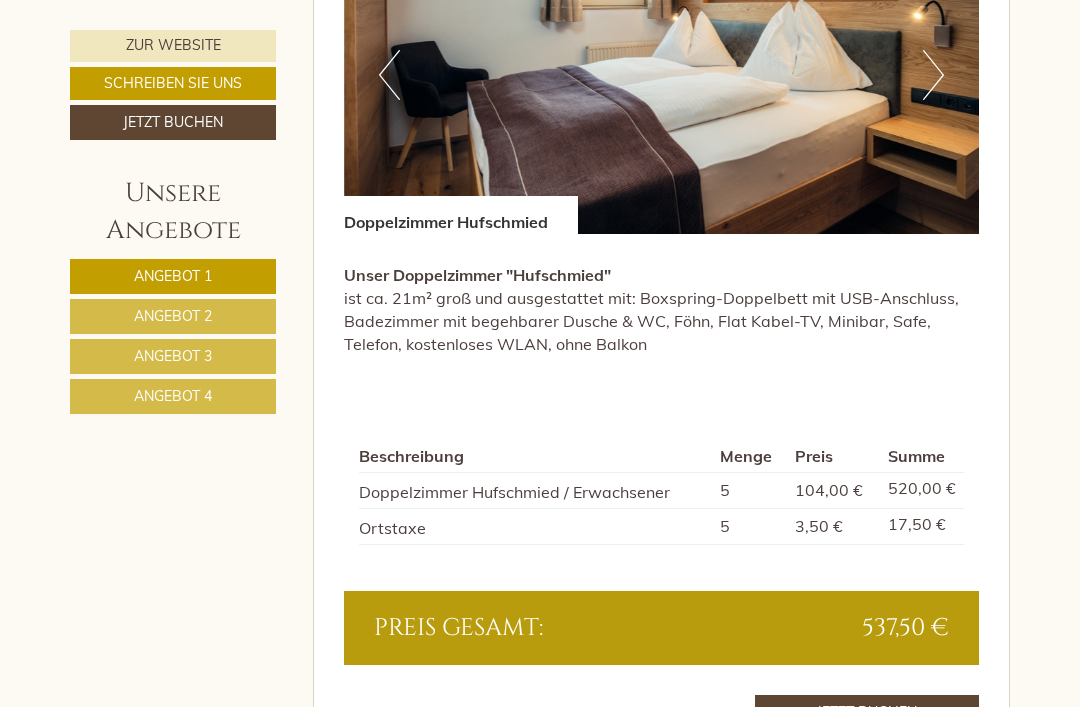 click on "Angebot 2" at bounding box center (173, 316) 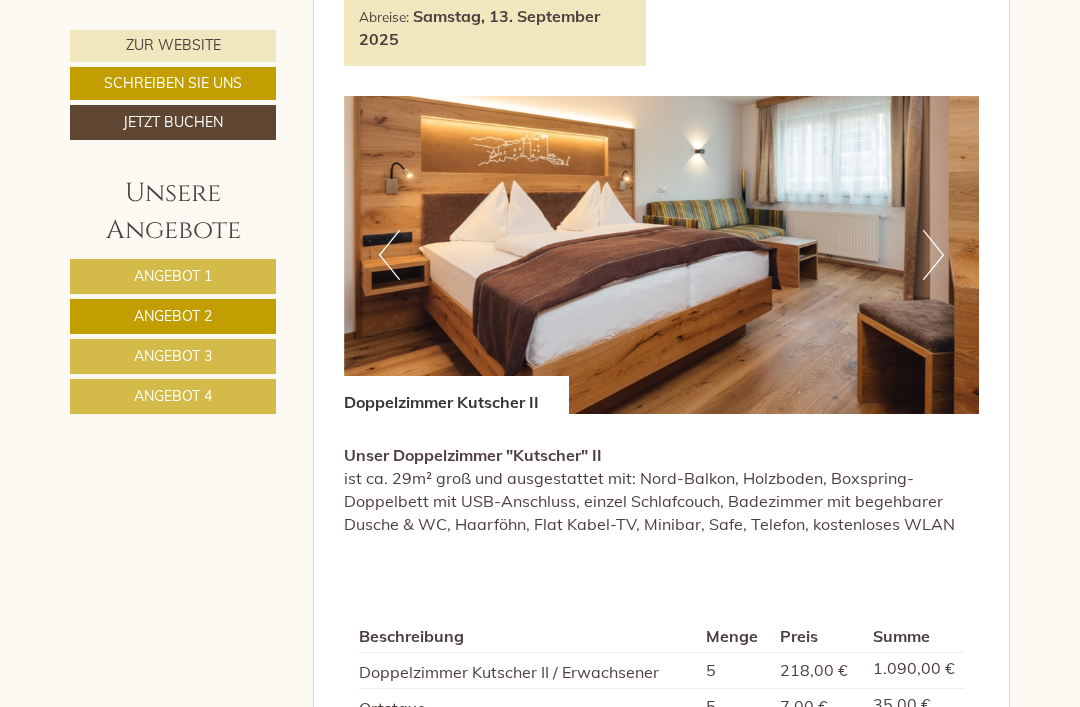 scroll, scrollTop: 1155, scrollLeft: 0, axis: vertical 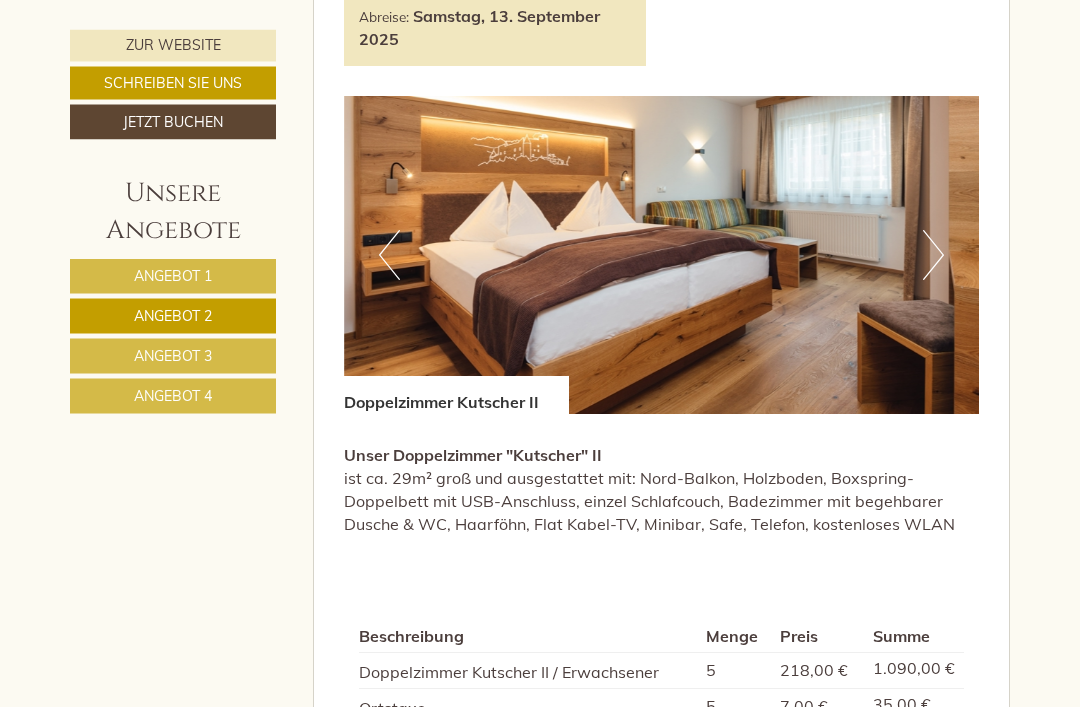 click on "Next" at bounding box center [933, 256] 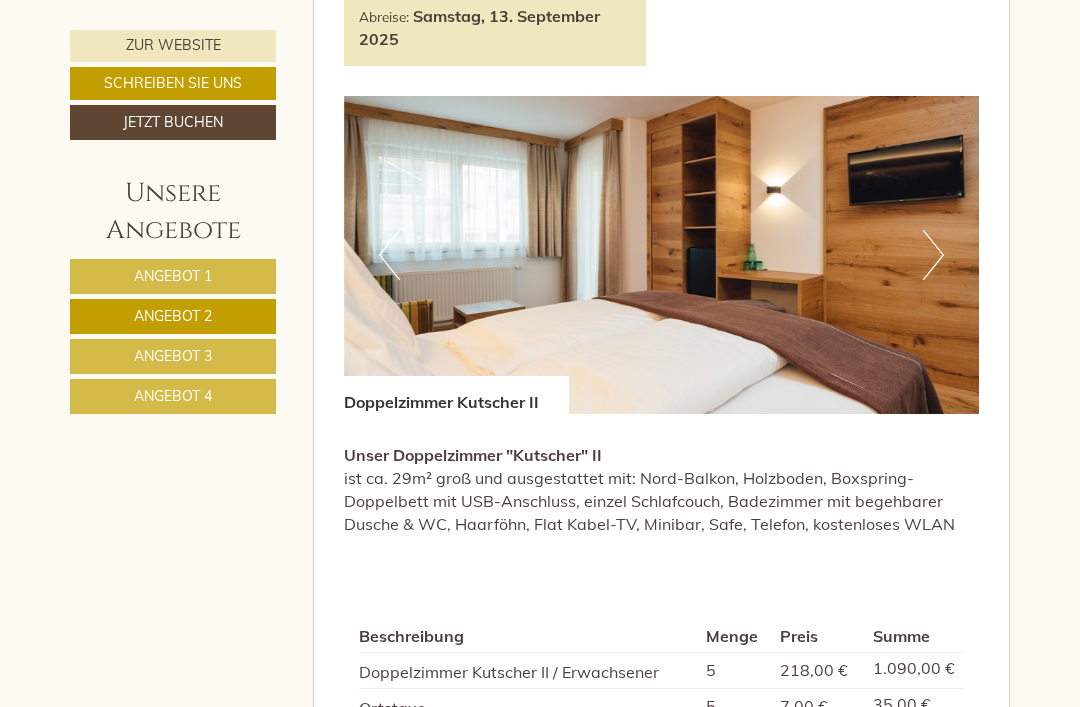 click at bounding box center [662, 255] 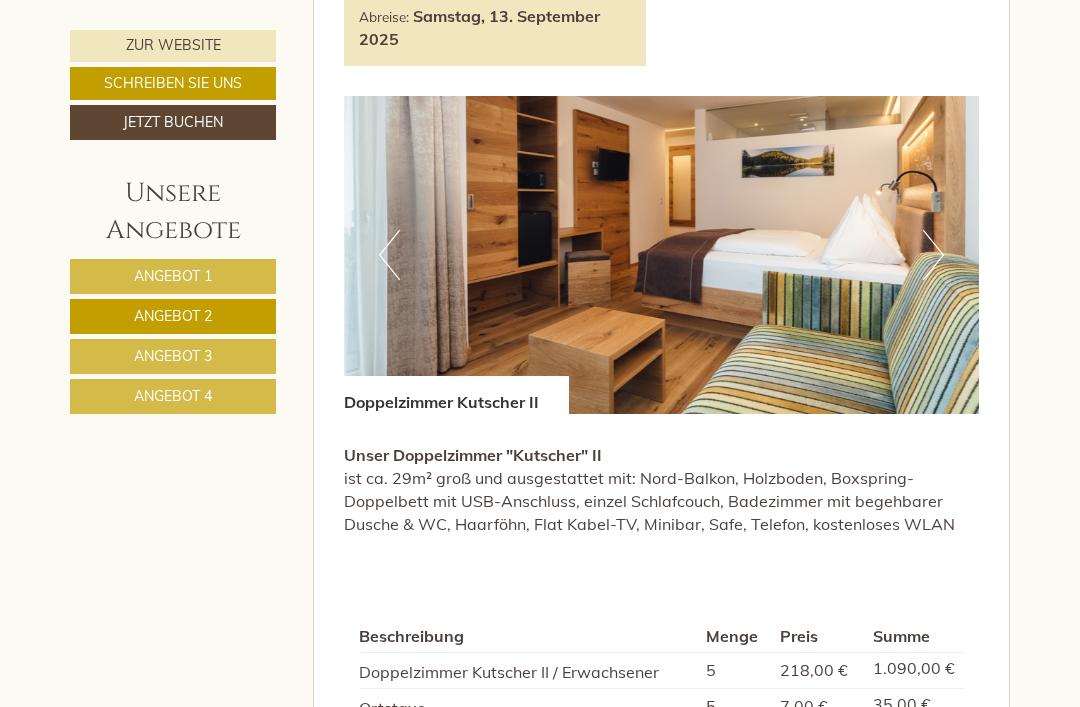 click on "Angebot 3" at bounding box center (173, 356) 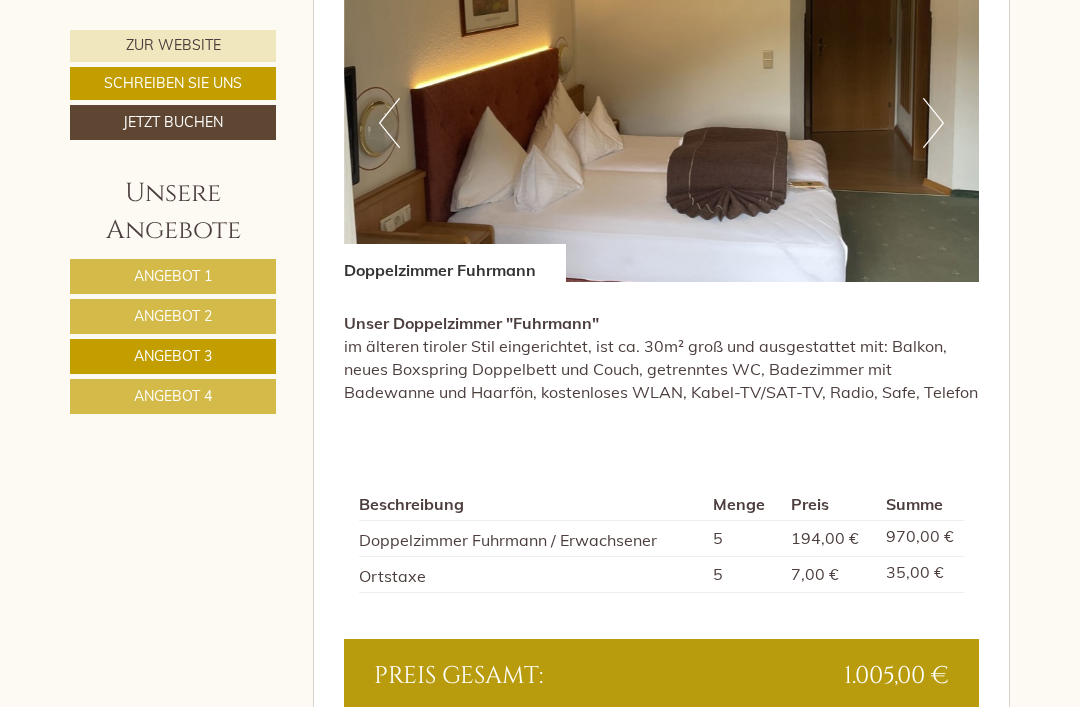 scroll, scrollTop: 1295, scrollLeft: 0, axis: vertical 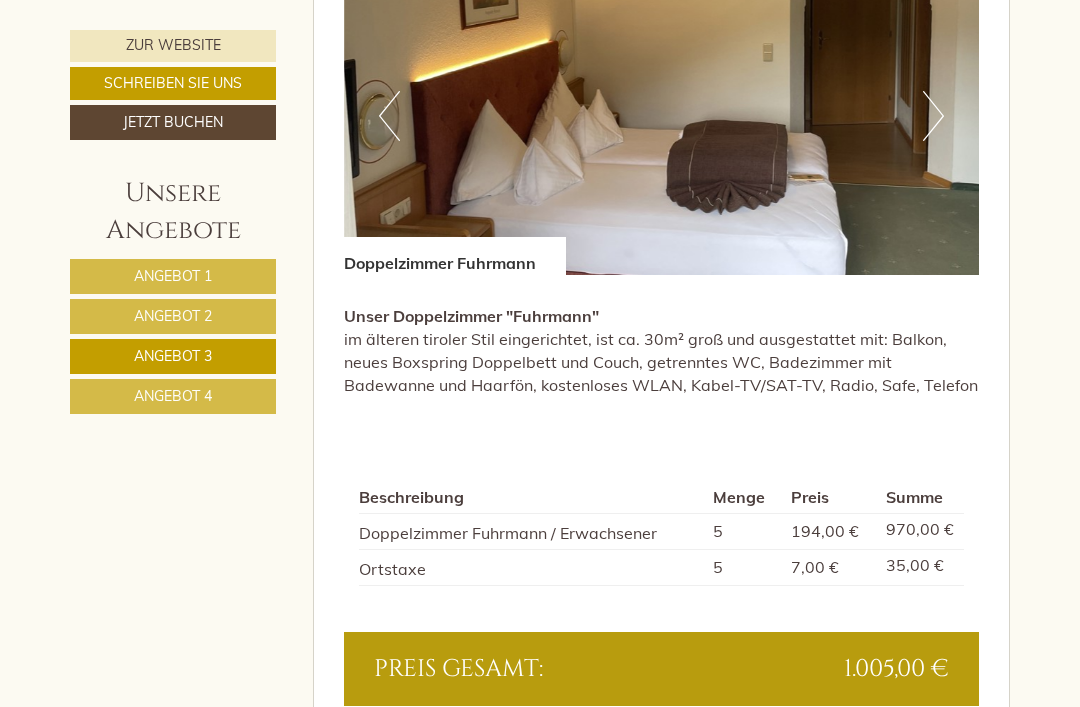 click on "Angebot 2" at bounding box center [173, 316] 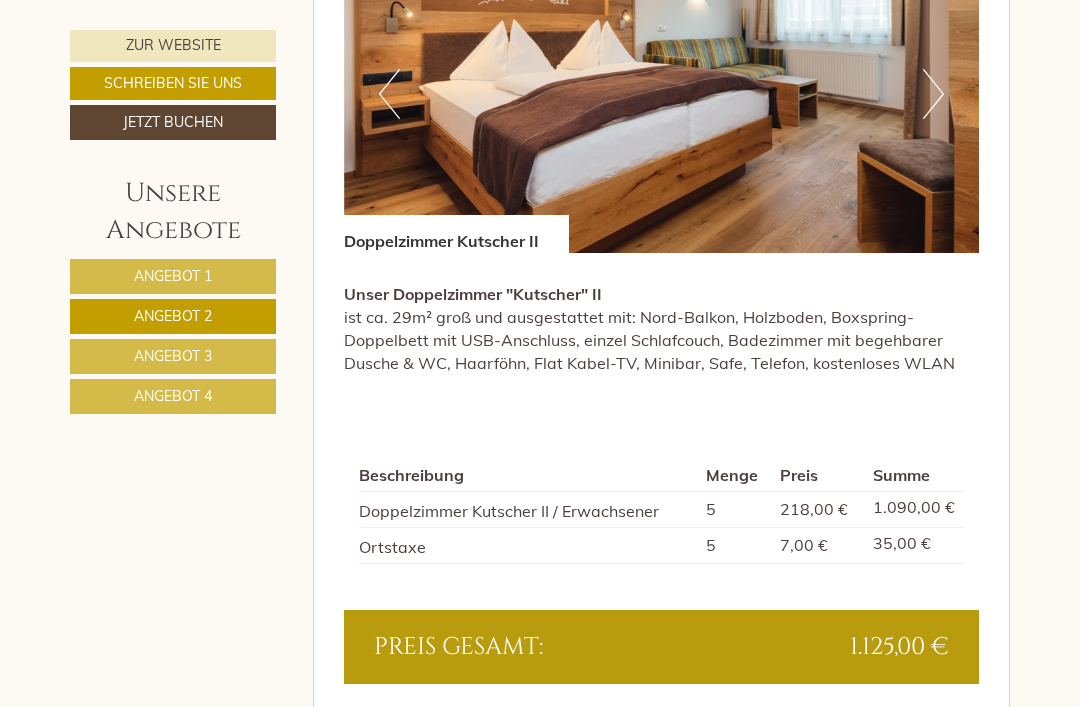 scroll, scrollTop: 1316, scrollLeft: 0, axis: vertical 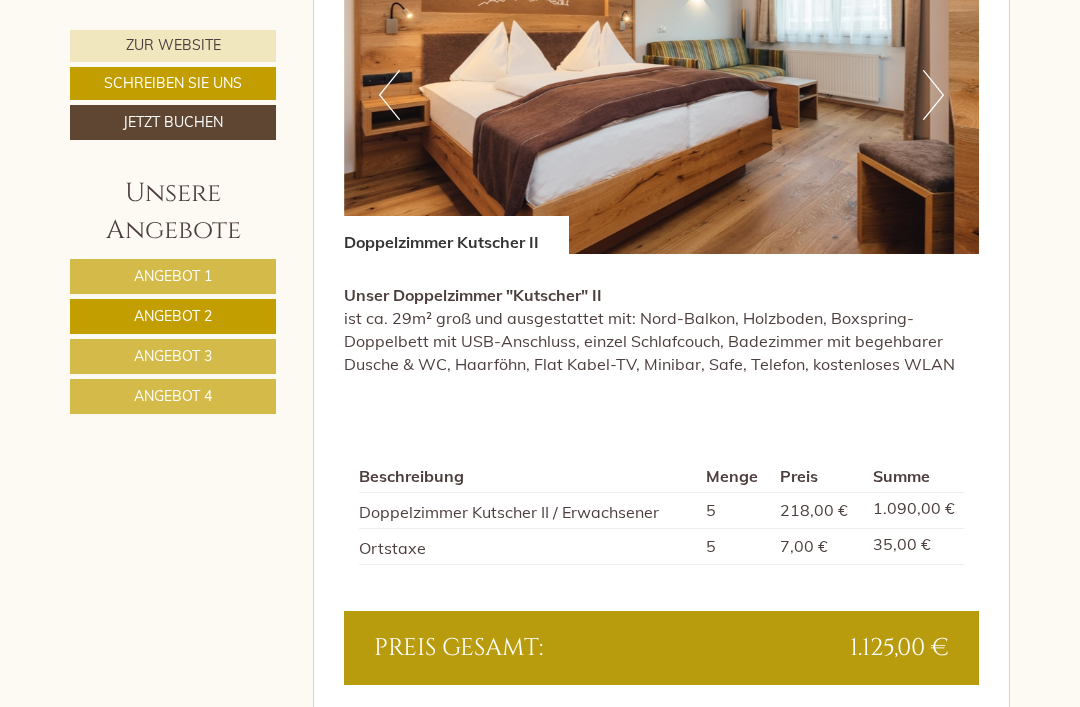 click at bounding box center (662, 95) 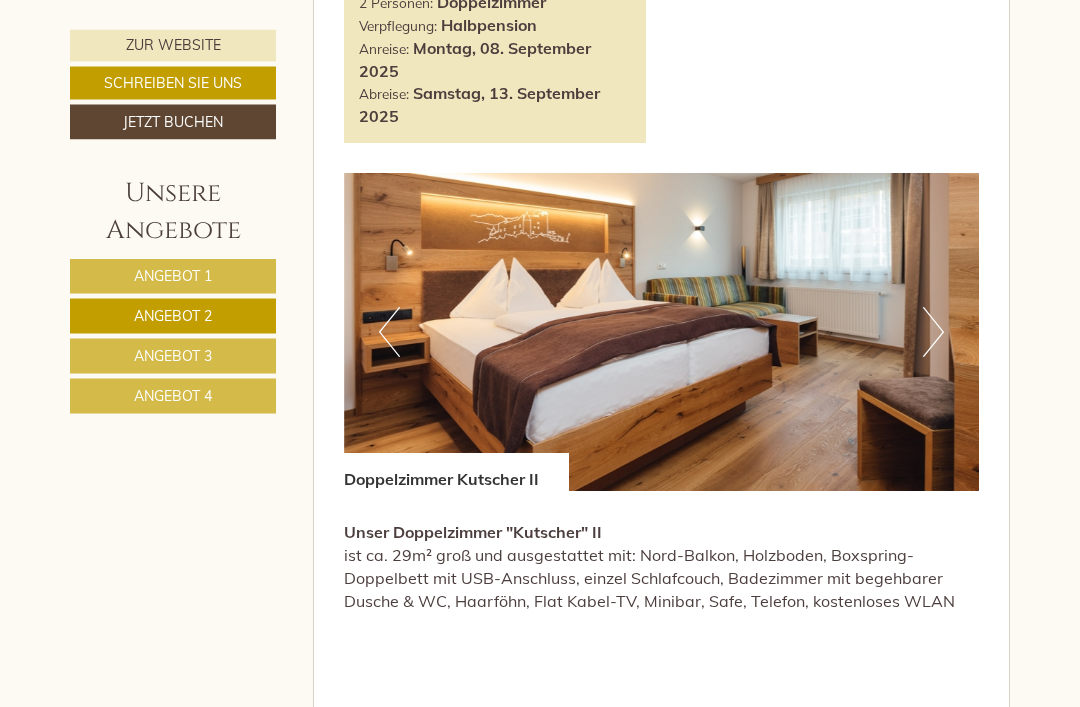scroll, scrollTop: 1079, scrollLeft: 0, axis: vertical 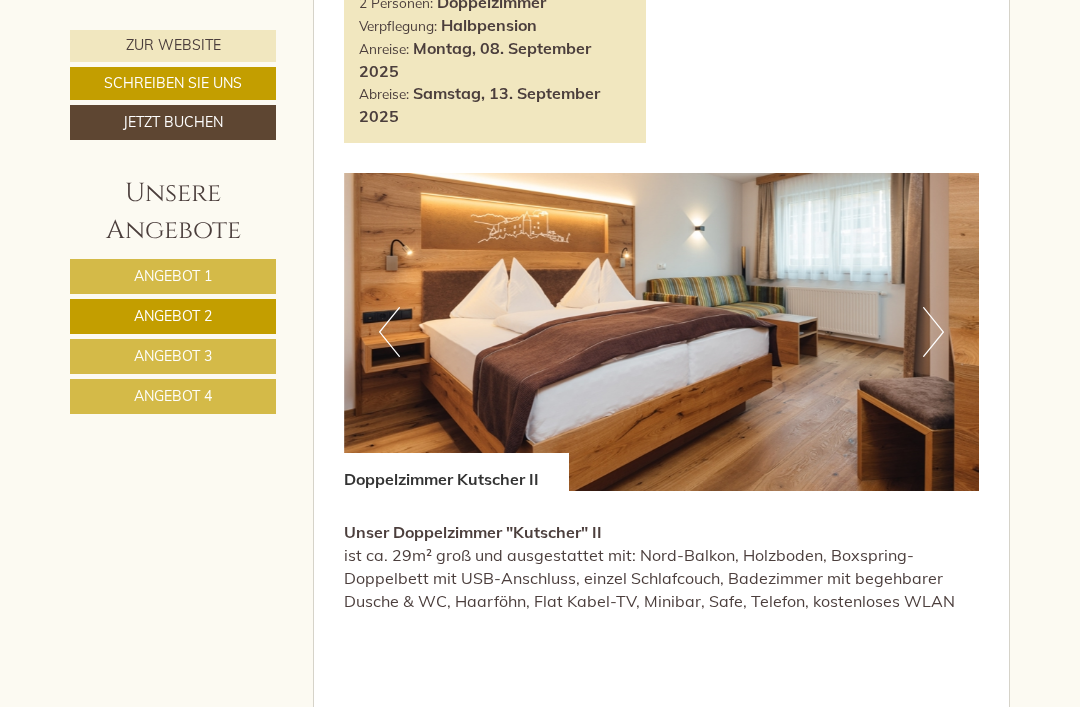 click on "Next" at bounding box center [933, 332] 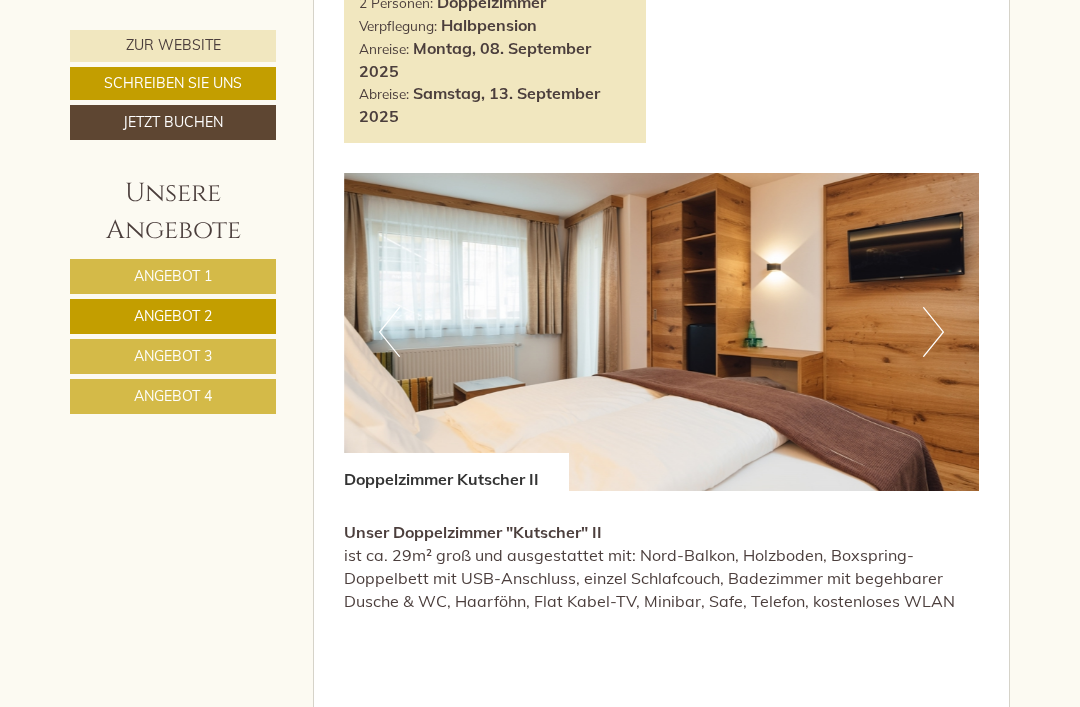click on "Next" at bounding box center (933, 332) 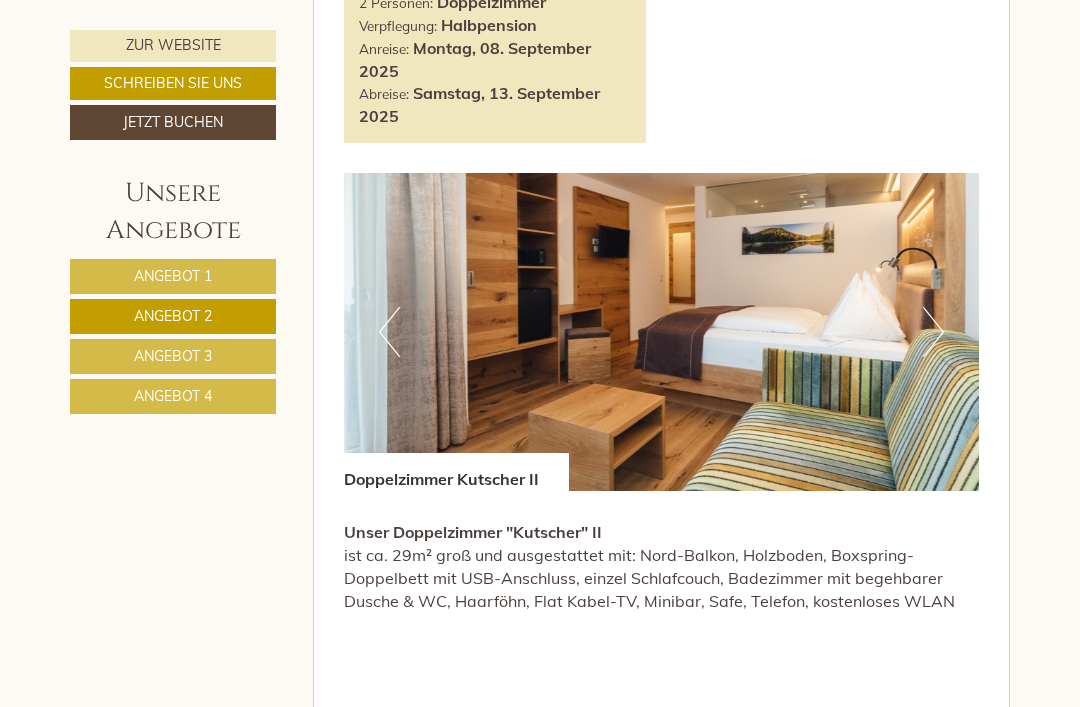 click on "Next" at bounding box center [933, 332] 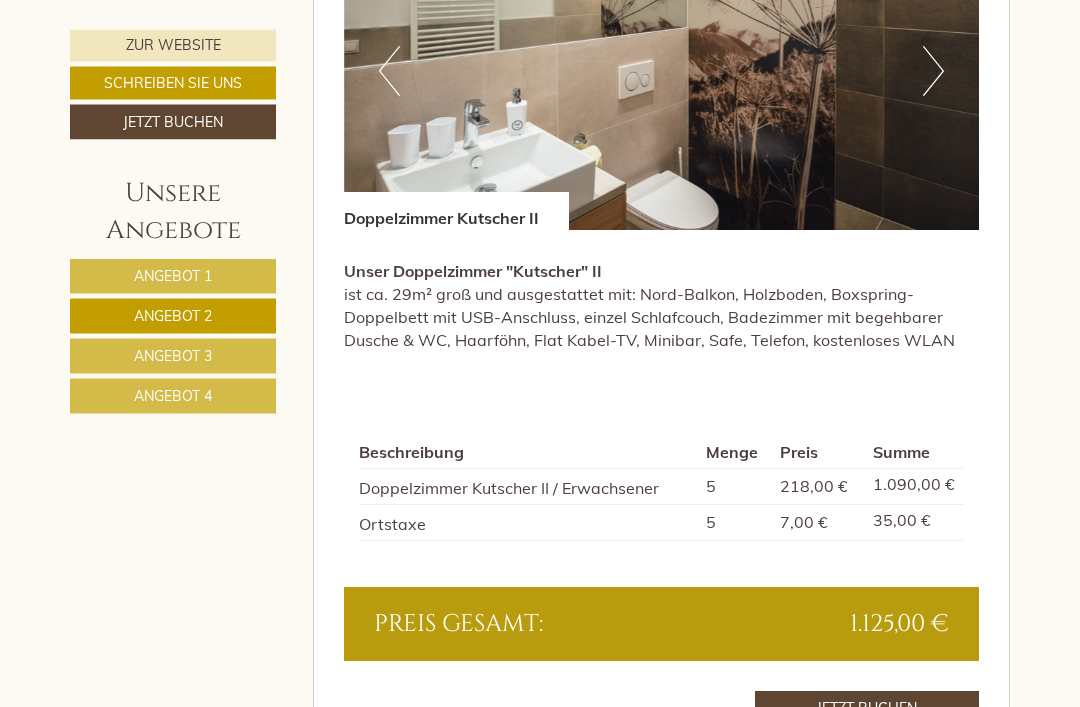 scroll, scrollTop: 1343, scrollLeft: 0, axis: vertical 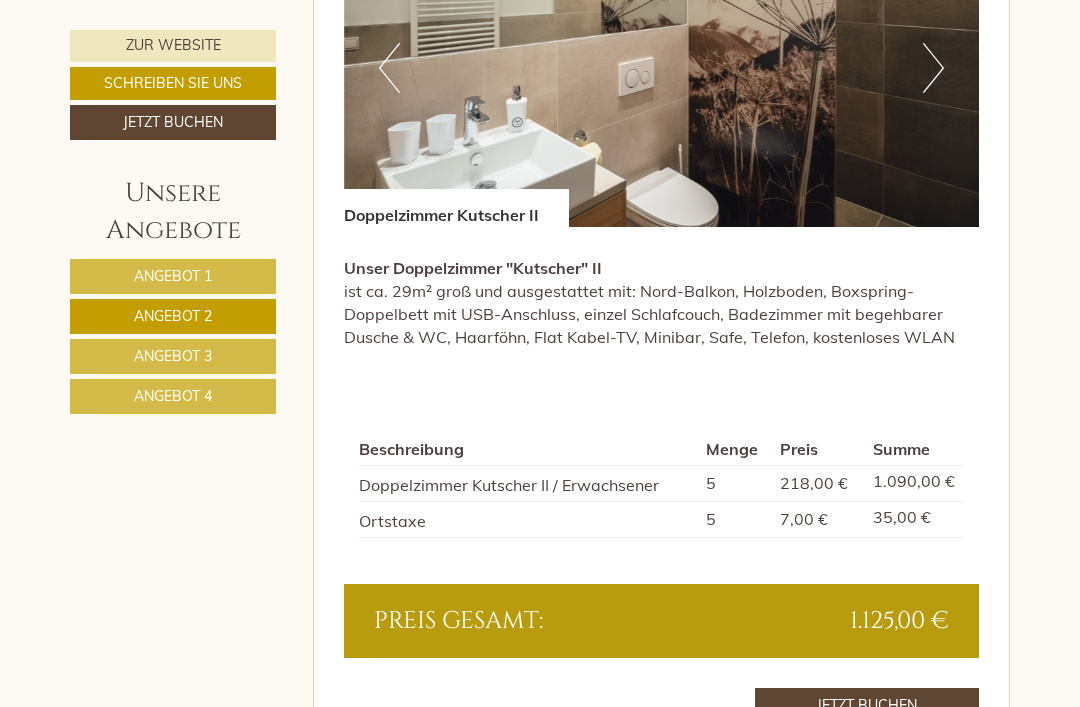 click on "Angebot 1" at bounding box center [173, 276] 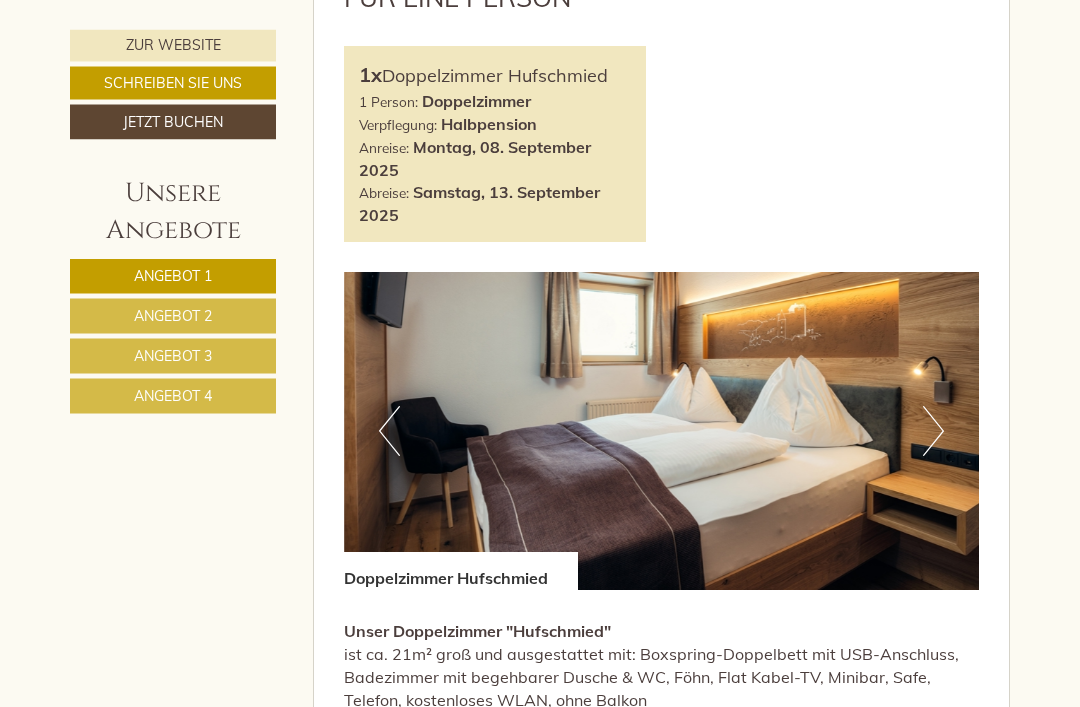 scroll, scrollTop: 977, scrollLeft: 0, axis: vertical 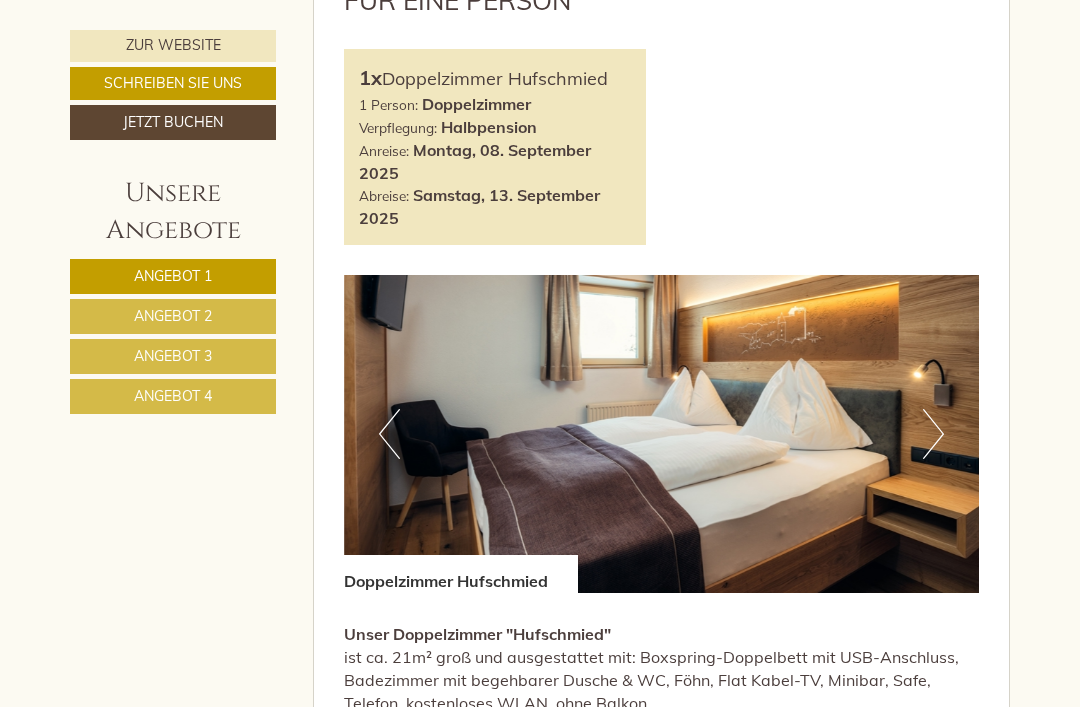 click on "Herzliche Grüße aus [CITY]
Herzlich Willkommen im traditionsreichen 4* Hotel Post in [CITY]. Bereits seit über [NUMBER] Jahren wird unser Haus von Familie [LAST] mit viel Leidenschaft geführt. Kehren Sie ein, lehnen Sie sich entspannt zurück und genießen Sie erholsame Urlaubstage am Reschenpass.
Zur Website
Schreiben Sie uns
Jetzt buchen
Unsere Angebote Angebot 1 Angebot 2" at bounding box center (540, 1256) 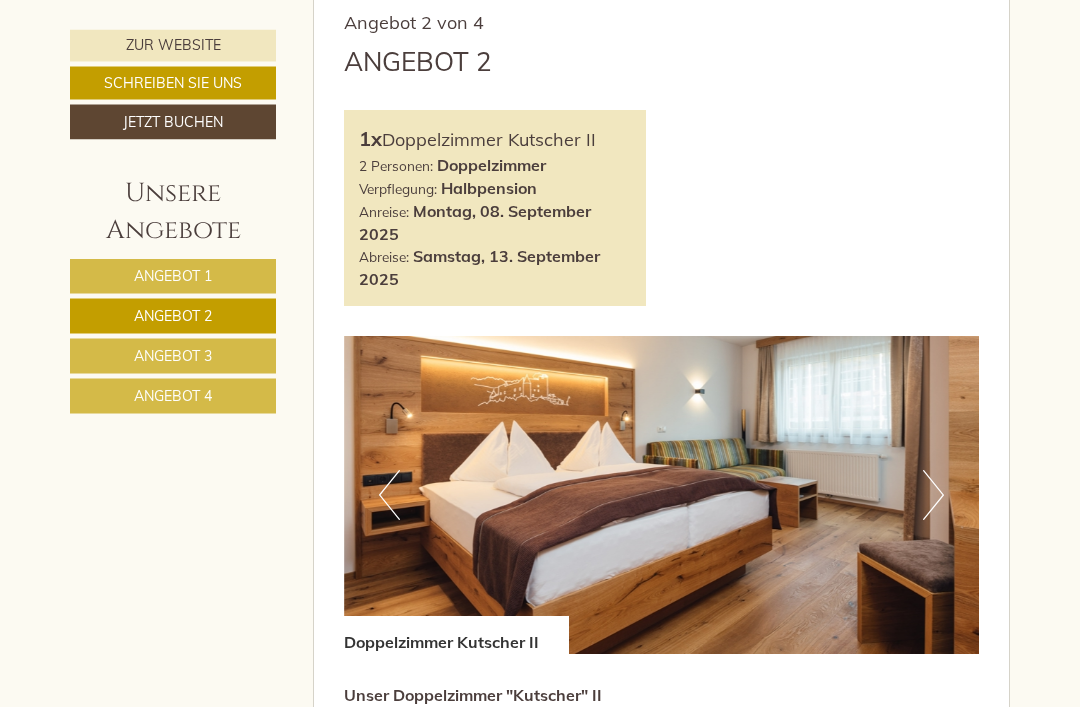 scroll, scrollTop: 916, scrollLeft: 0, axis: vertical 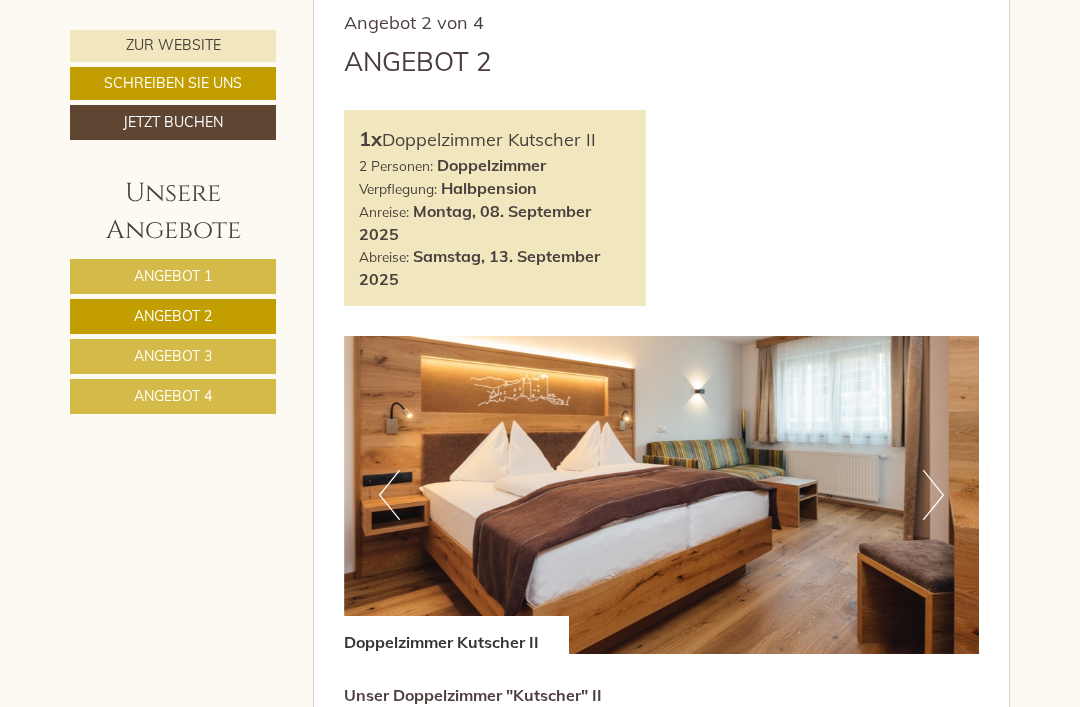 click on "Angebot 1" at bounding box center [173, 276] 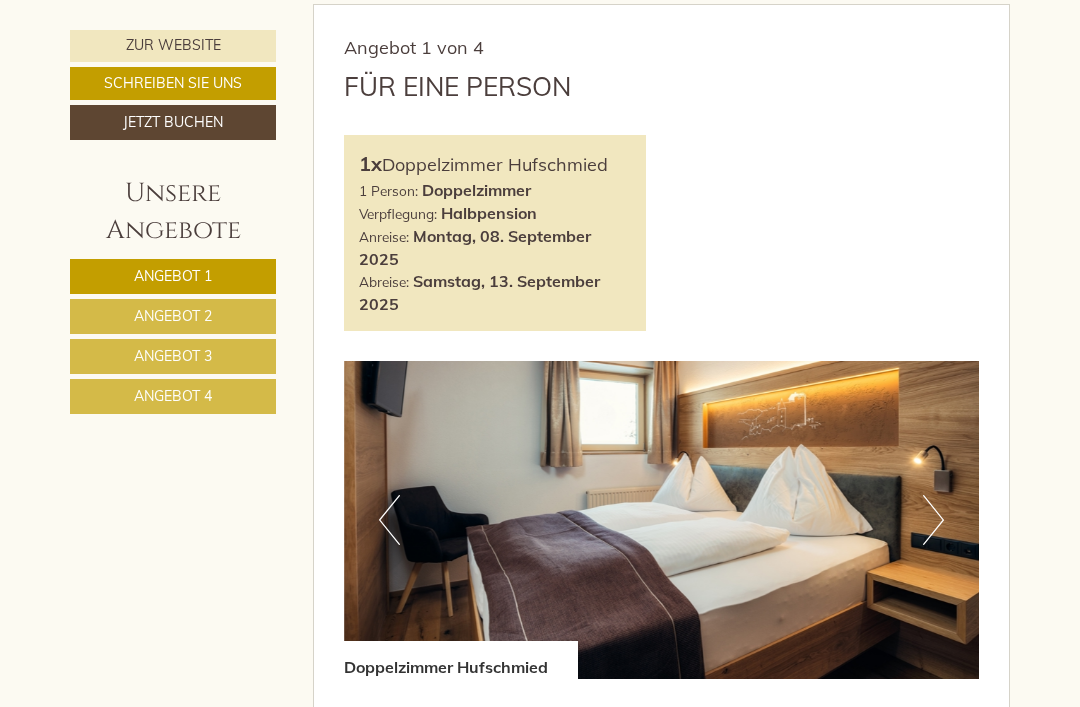 click on "Angebot 2" at bounding box center [173, 316] 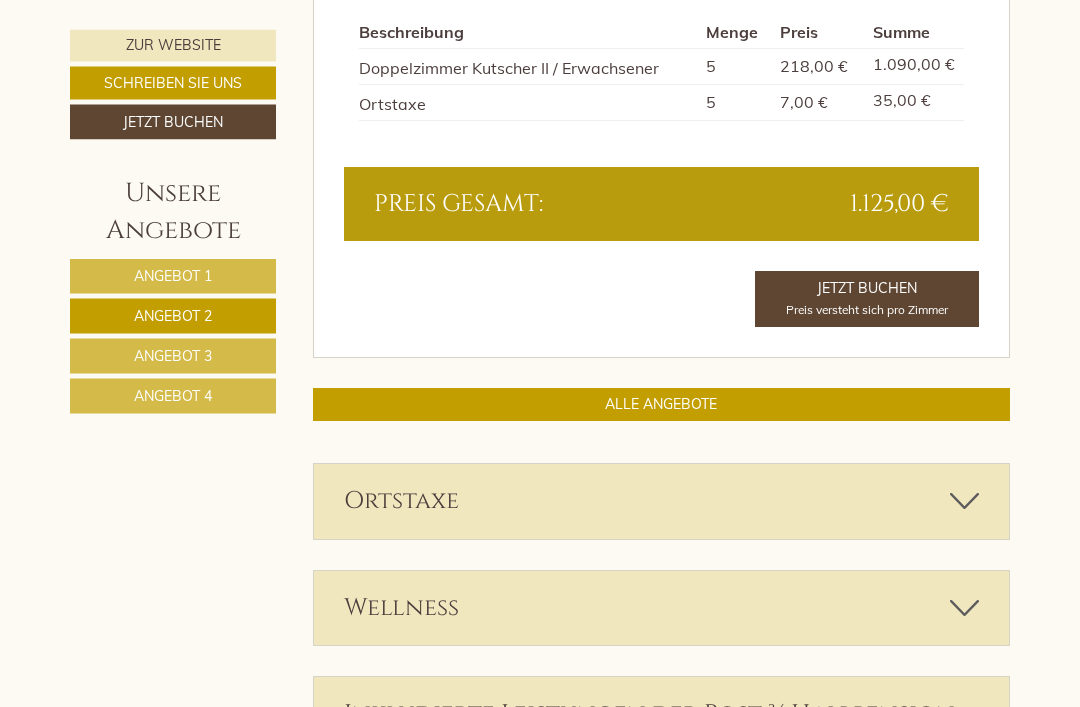 scroll, scrollTop: 1765, scrollLeft: 0, axis: vertical 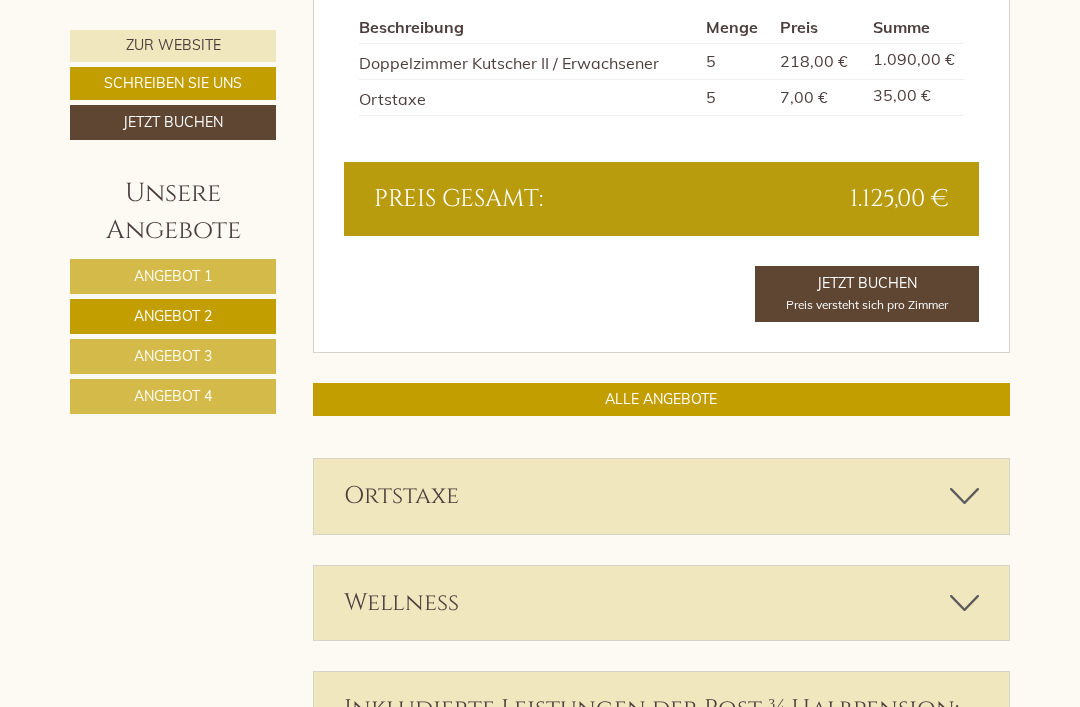 click on "Wellness" at bounding box center (662, 603) 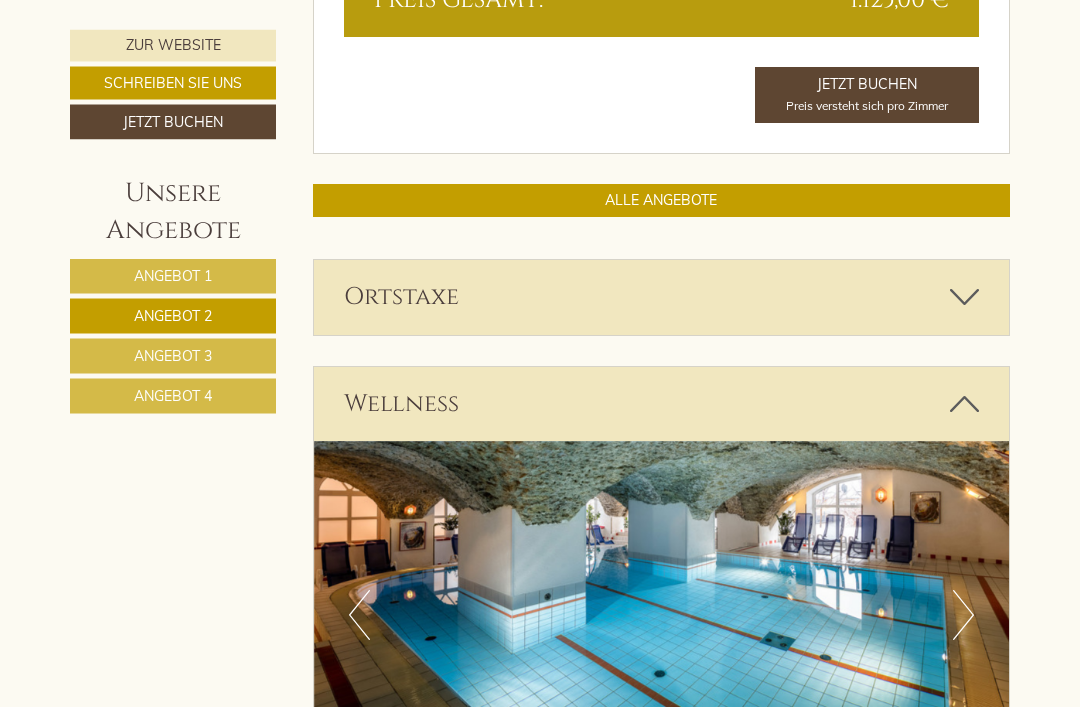 scroll, scrollTop: 1964, scrollLeft: 0, axis: vertical 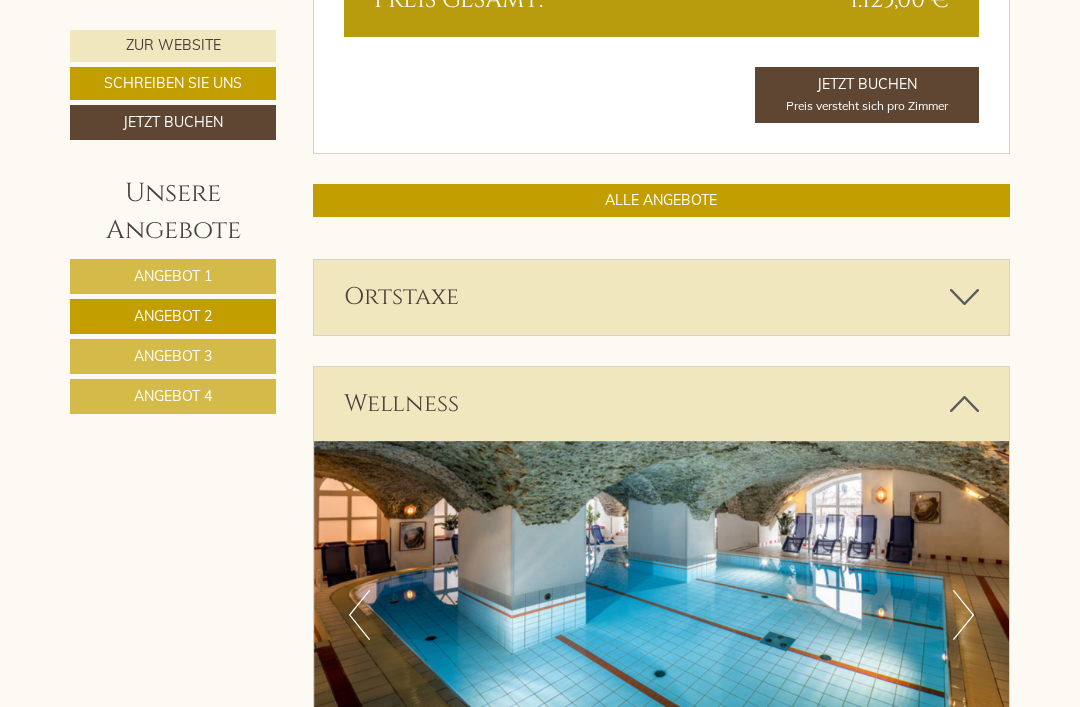 click on "Ortstaxe" at bounding box center [662, 297] 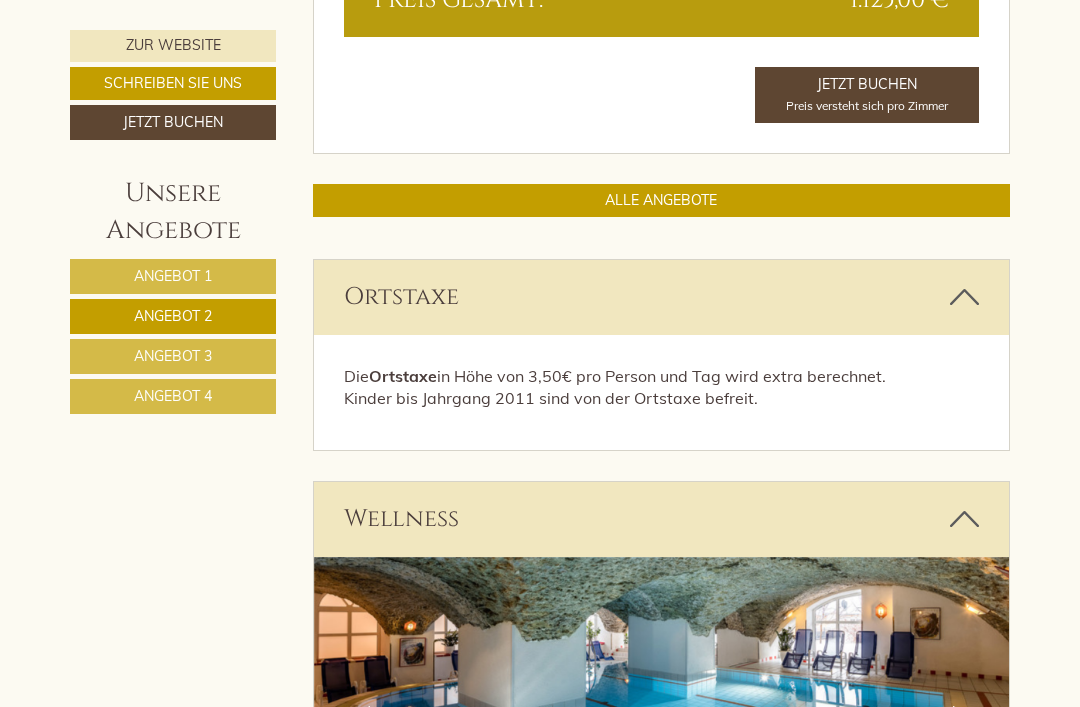 click on "ALLE ANGEBOTE" at bounding box center [662, 200] 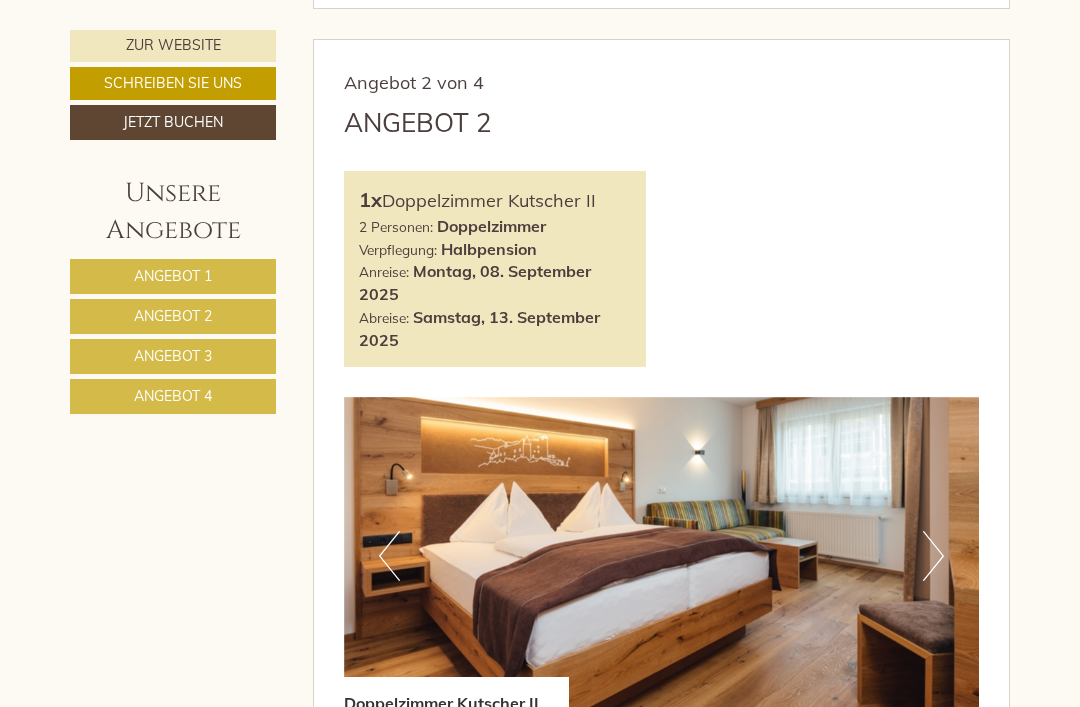 scroll, scrollTop: 2108, scrollLeft: 0, axis: vertical 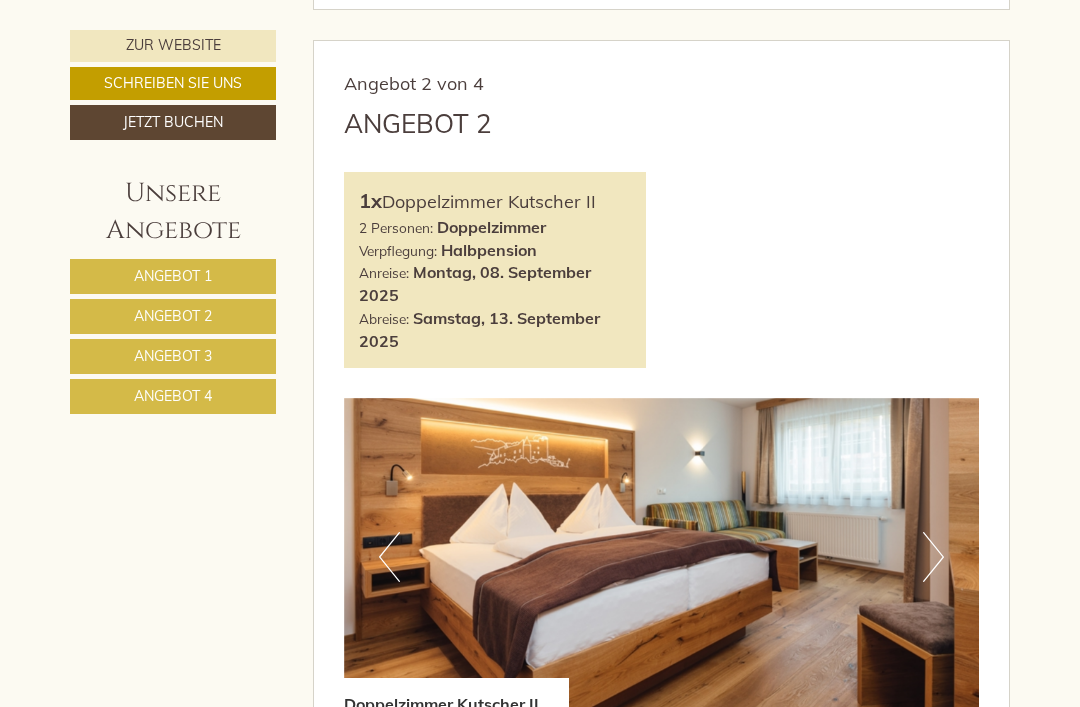 click on "Angebot 1" at bounding box center [173, 276] 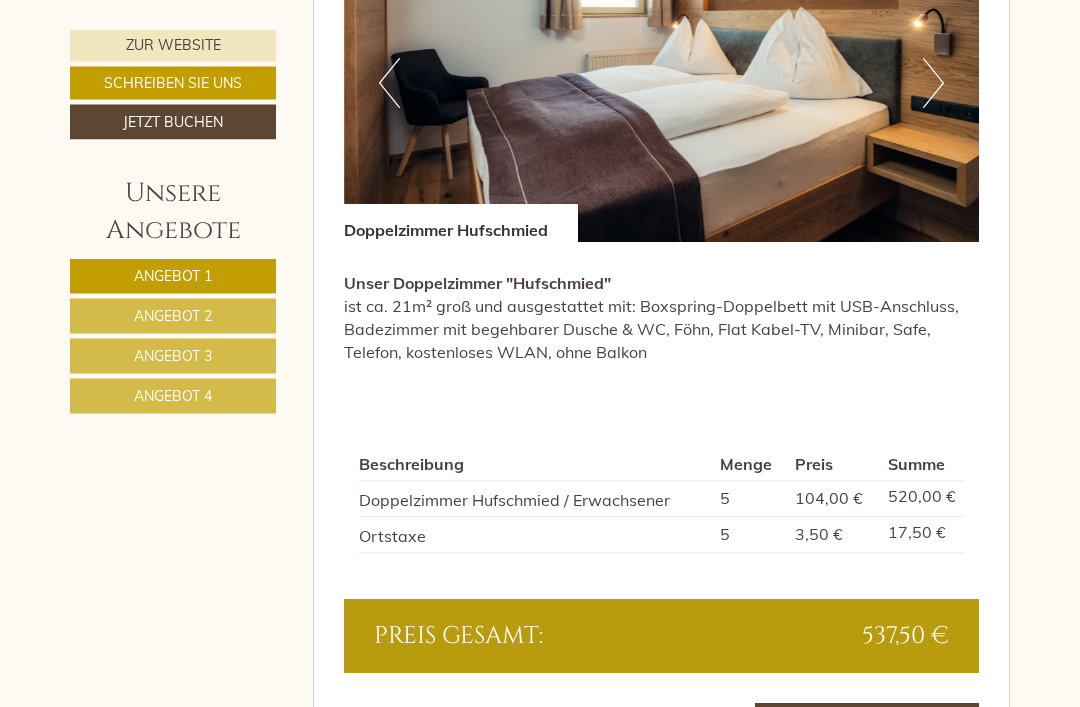 scroll, scrollTop: 1328, scrollLeft: 0, axis: vertical 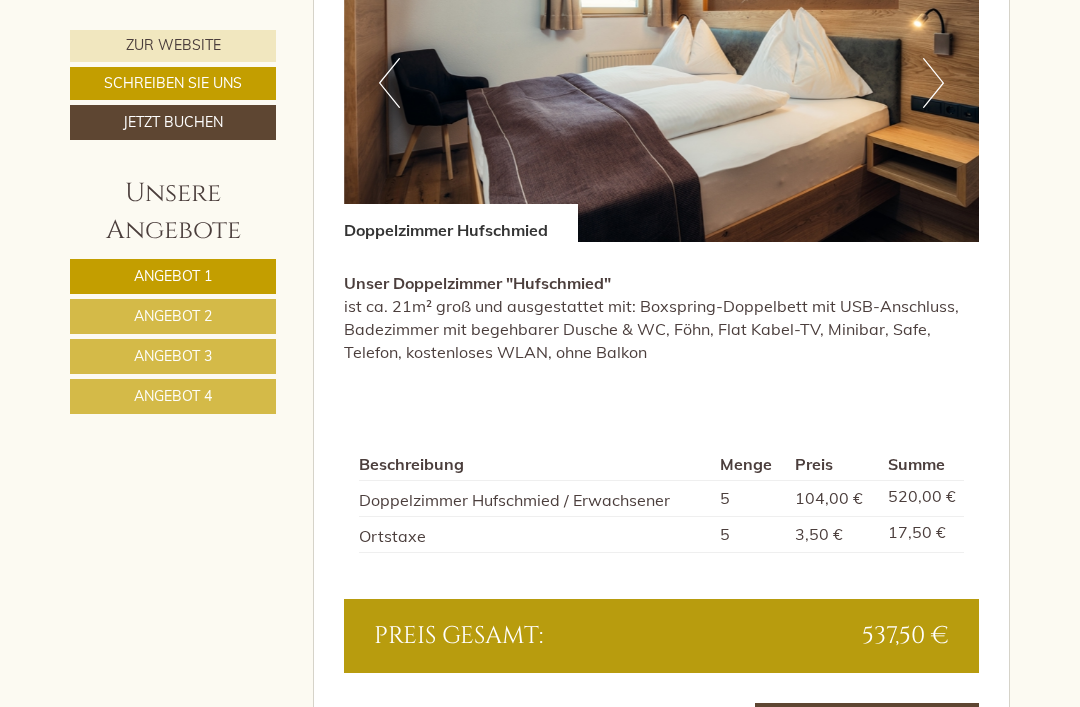 click on "Angebot 2" at bounding box center [173, 316] 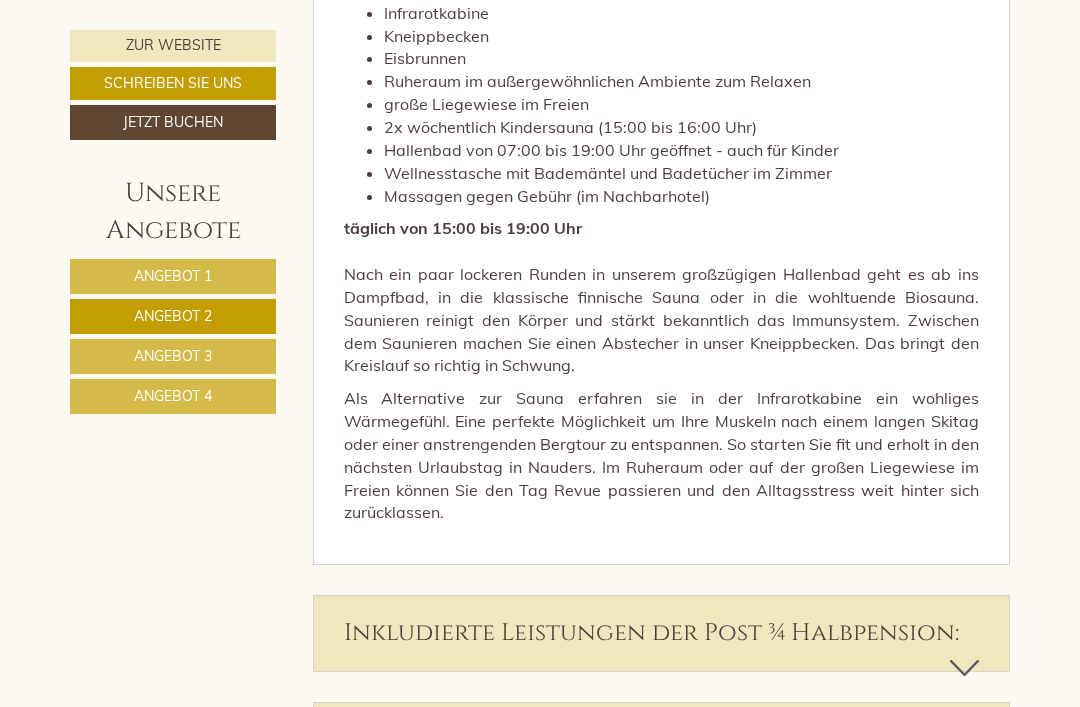 scroll, scrollTop: 3052, scrollLeft: 0, axis: vertical 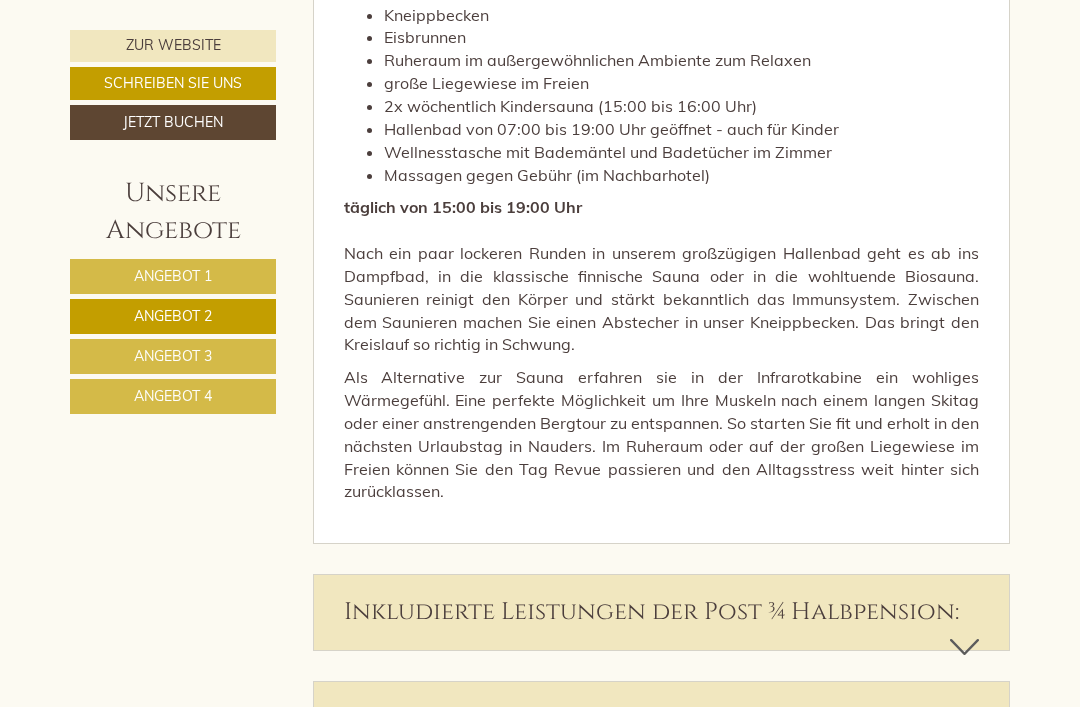 click on "Inkludierte Leistungen der Post ¾ Halbpension:" at bounding box center [662, 612] 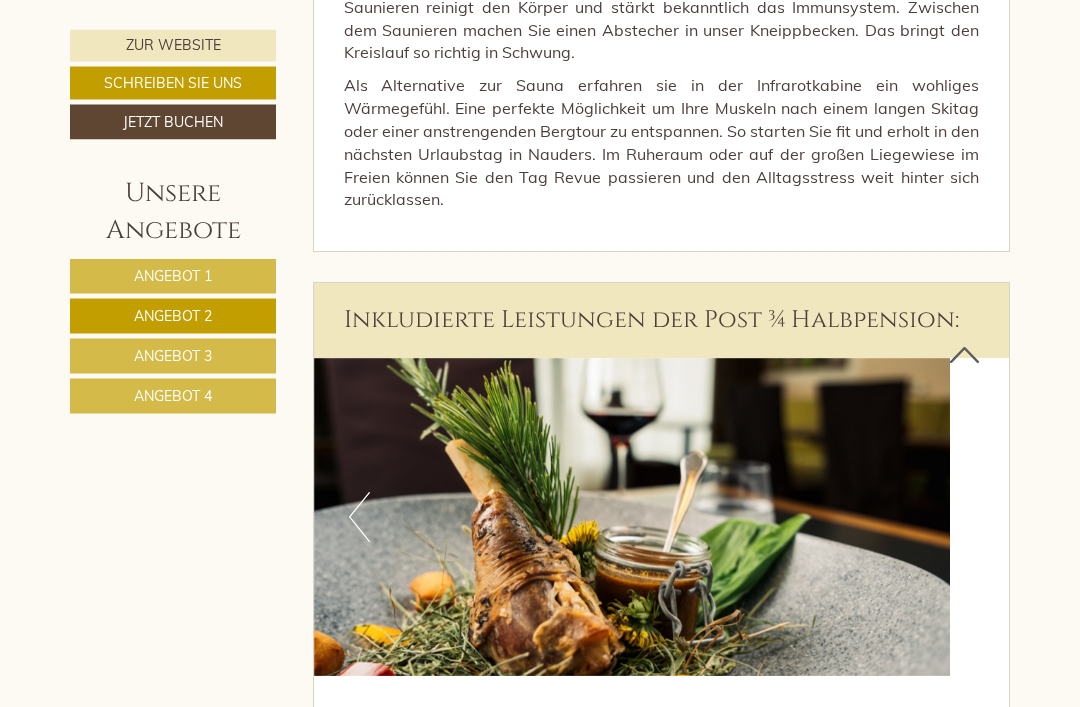 scroll, scrollTop: 3344, scrollLeft: 0, axis: vertical 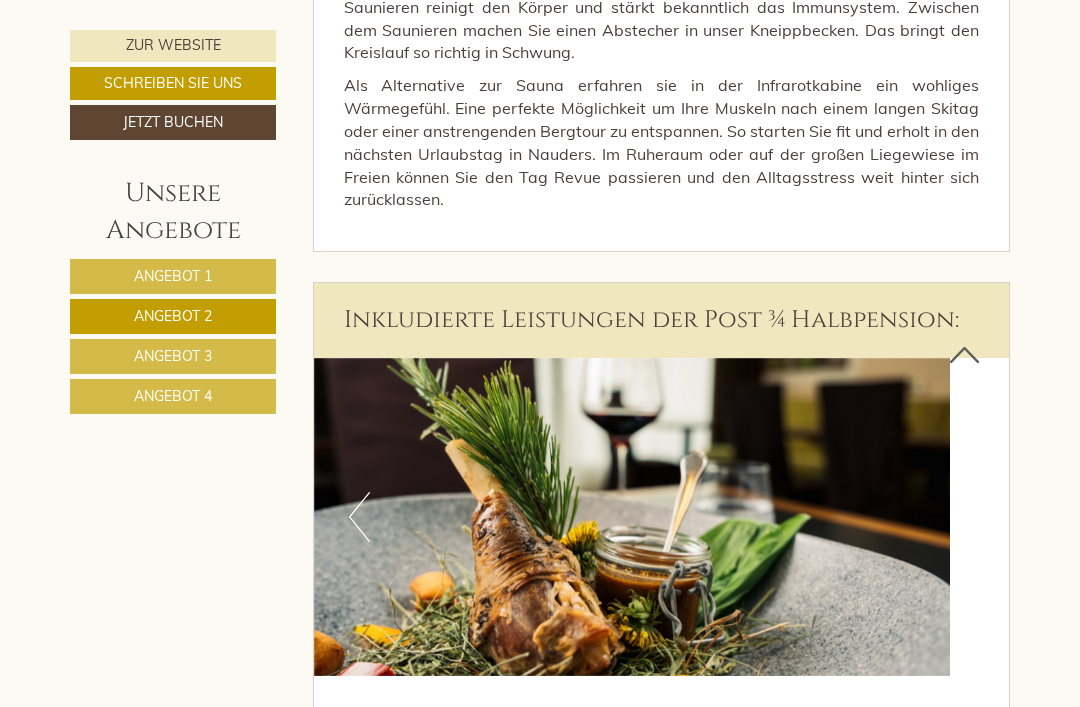 click on "Inkludierte Leistungen der Post ¾ Halbpension:" at bounding box center [662, 320] 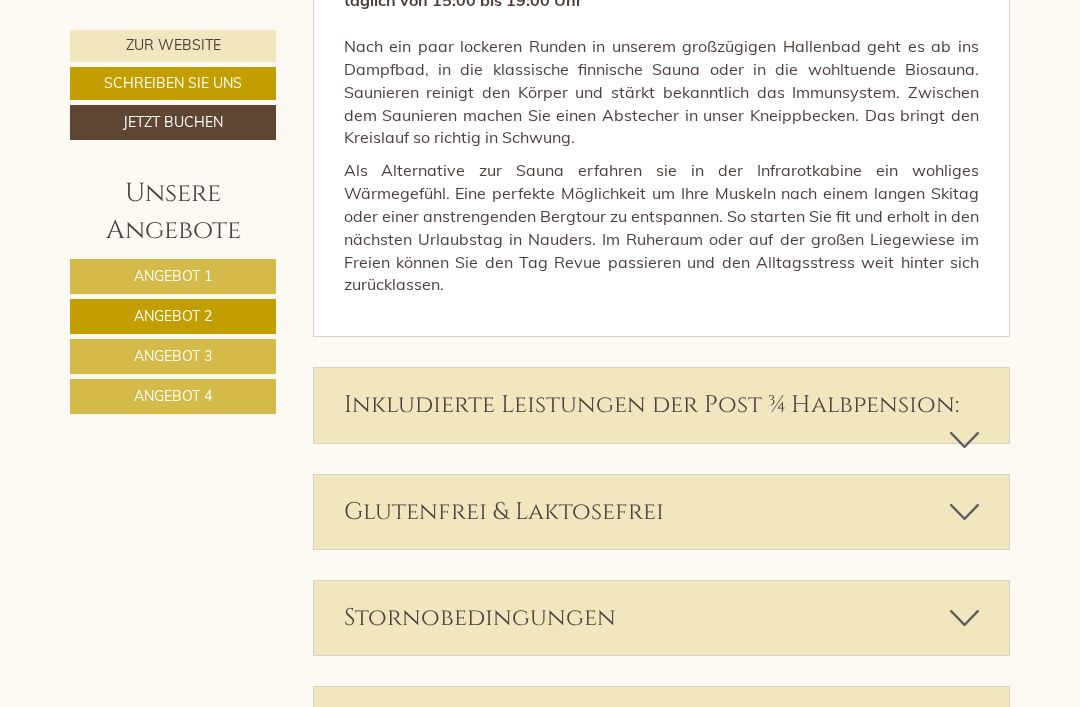 scroll, scrollTop: 3279, scrollLeft: 0, axis: vertical 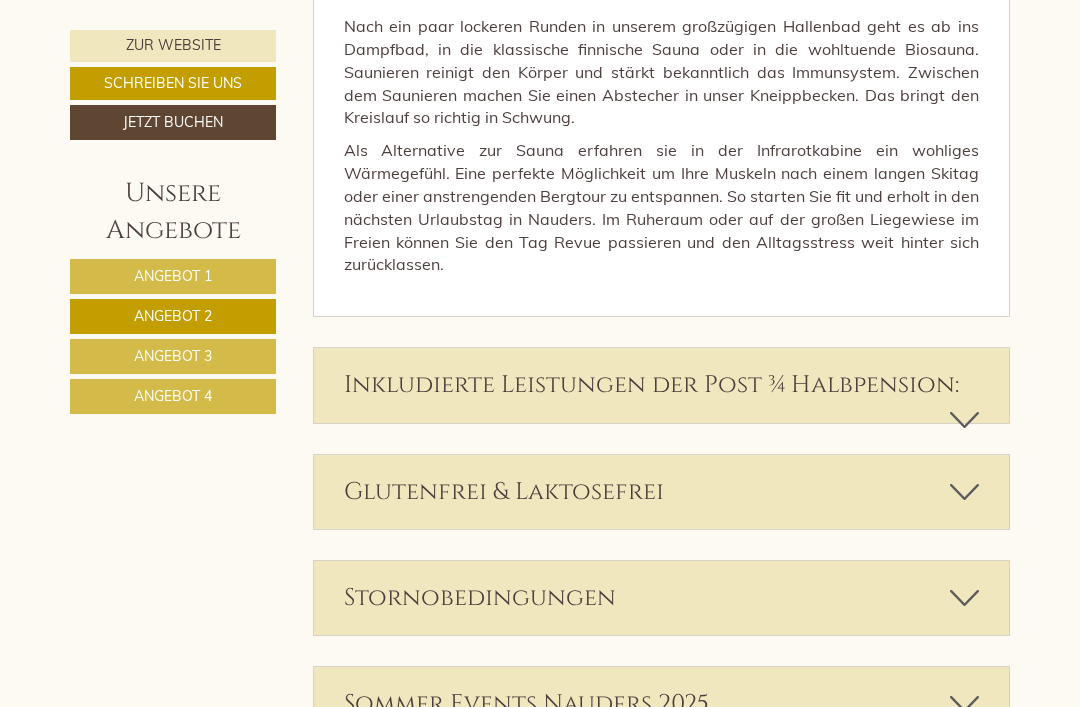 click on "Stornobedingungen" at bounding box center [662, 598] 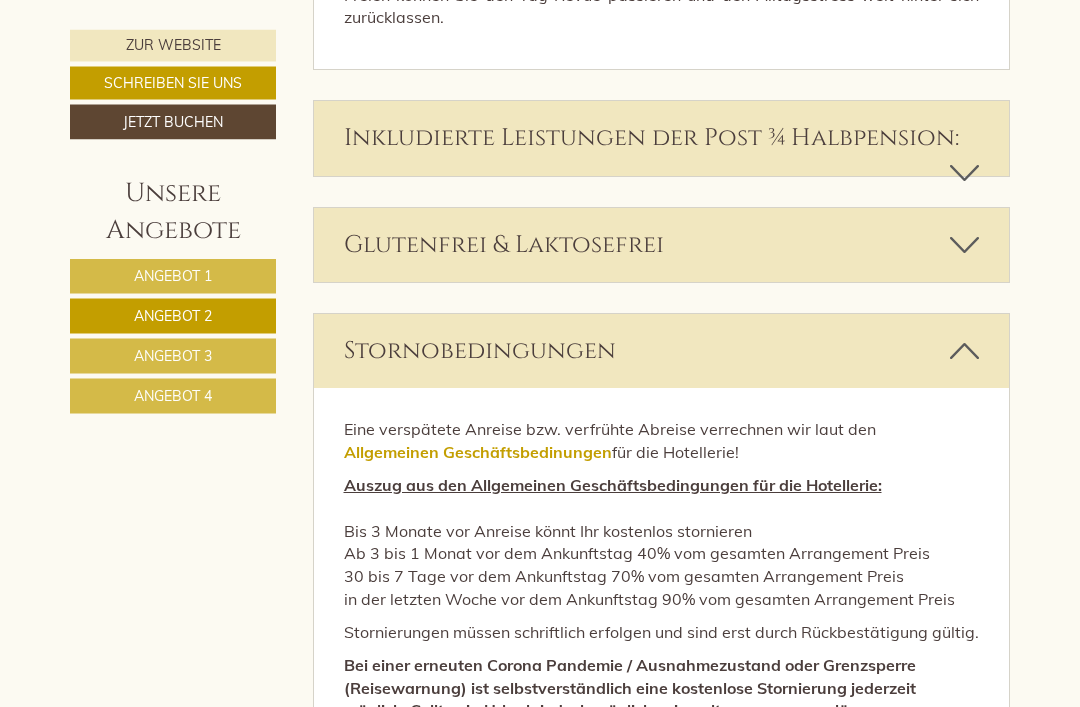 scroll, scrollTop: 3526, scrollLeft: 0, axis: vertical 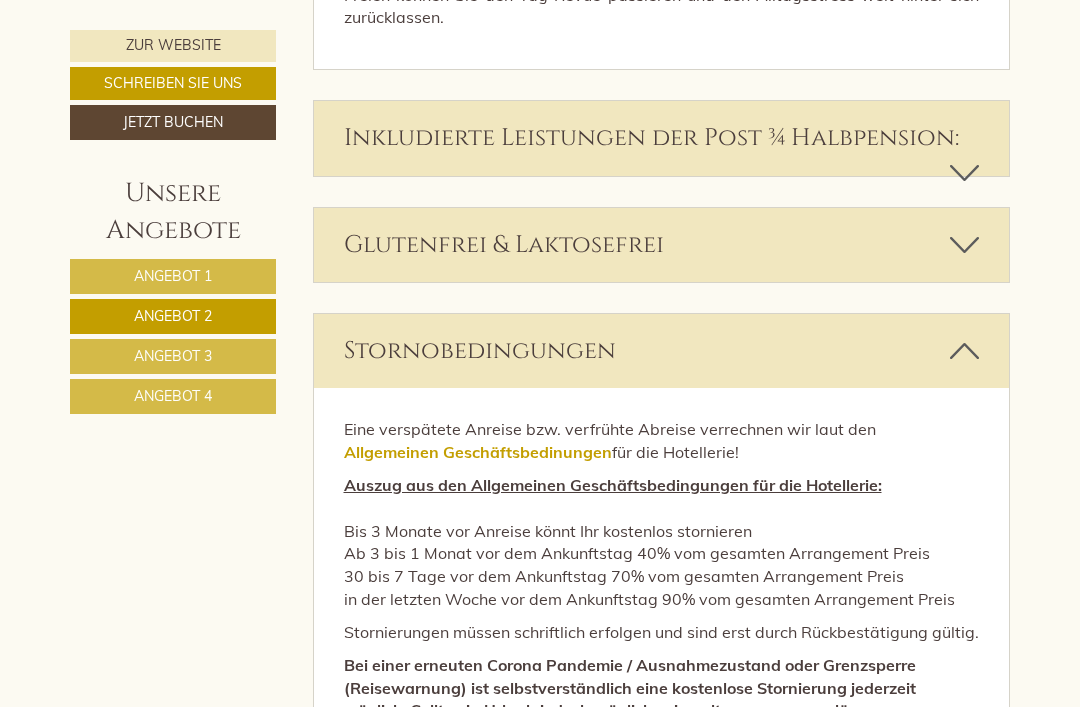 click on "Stornobedingungen" at bounding box center (662, 351) 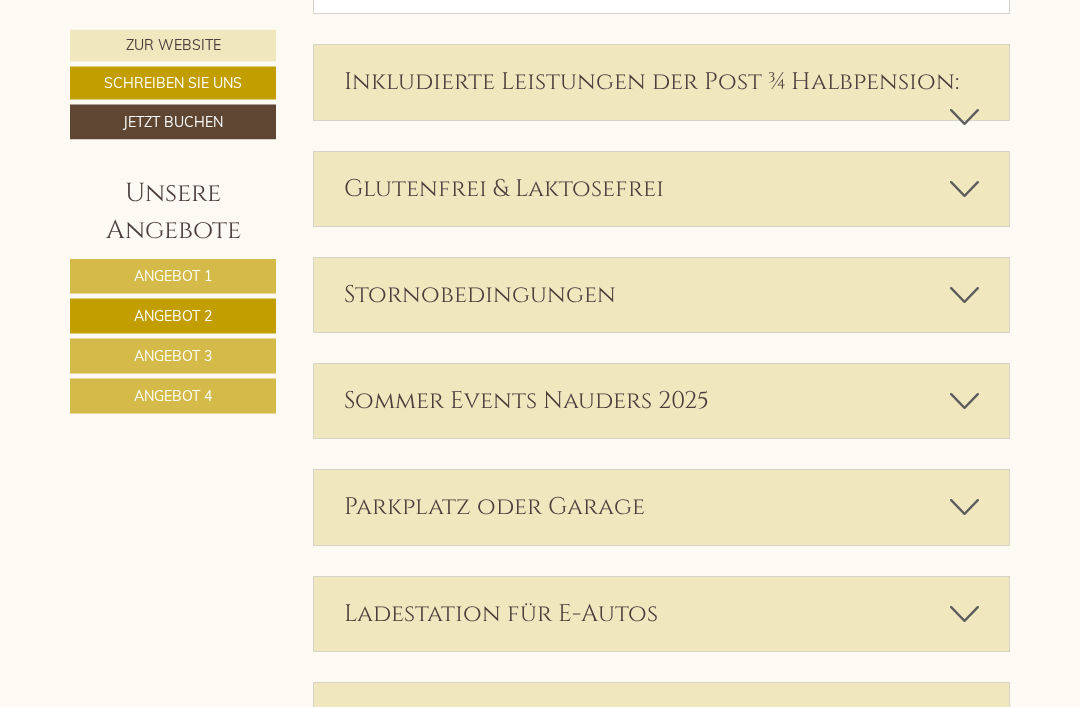 scroll, scrollTop: 3586, scrollLeft: 0, axis: vertical 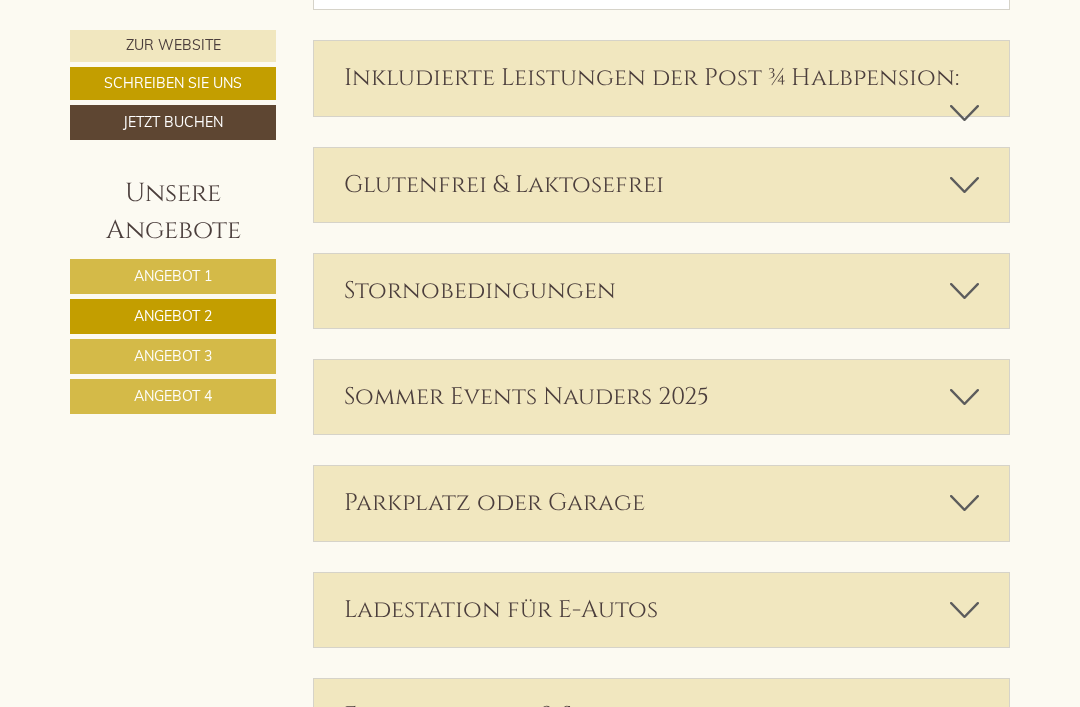 click on "Parkplatz oder Garage" at bounding box center [662, 503] 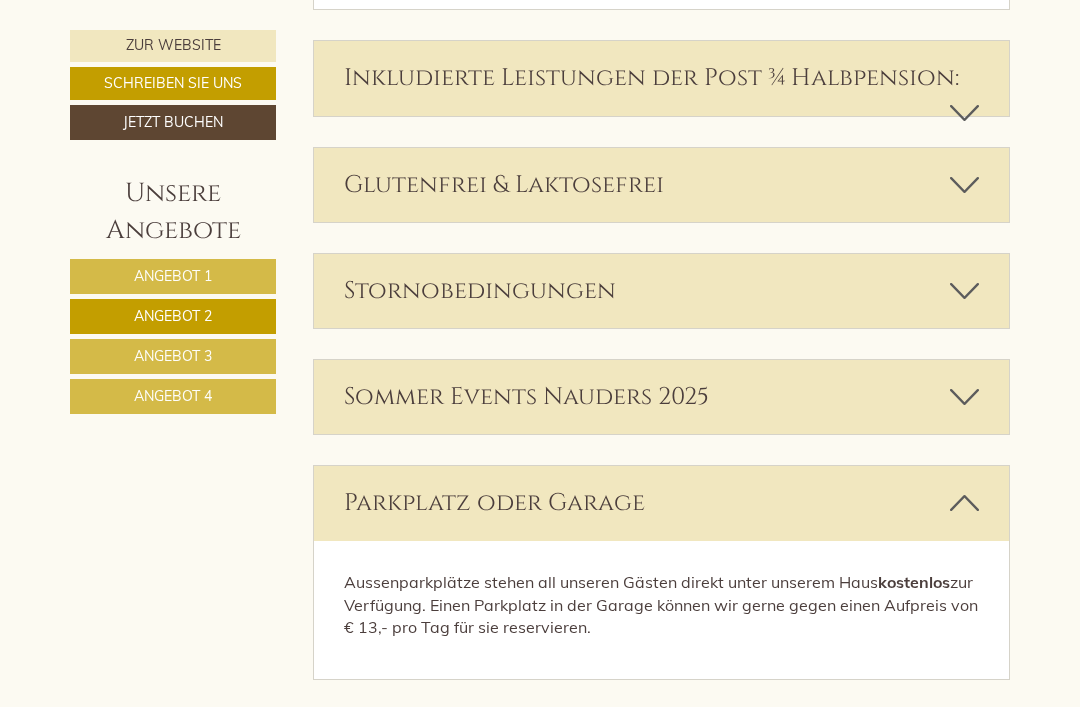 click on "Parkplatz oder Garage" at bounding box center (662, 503) 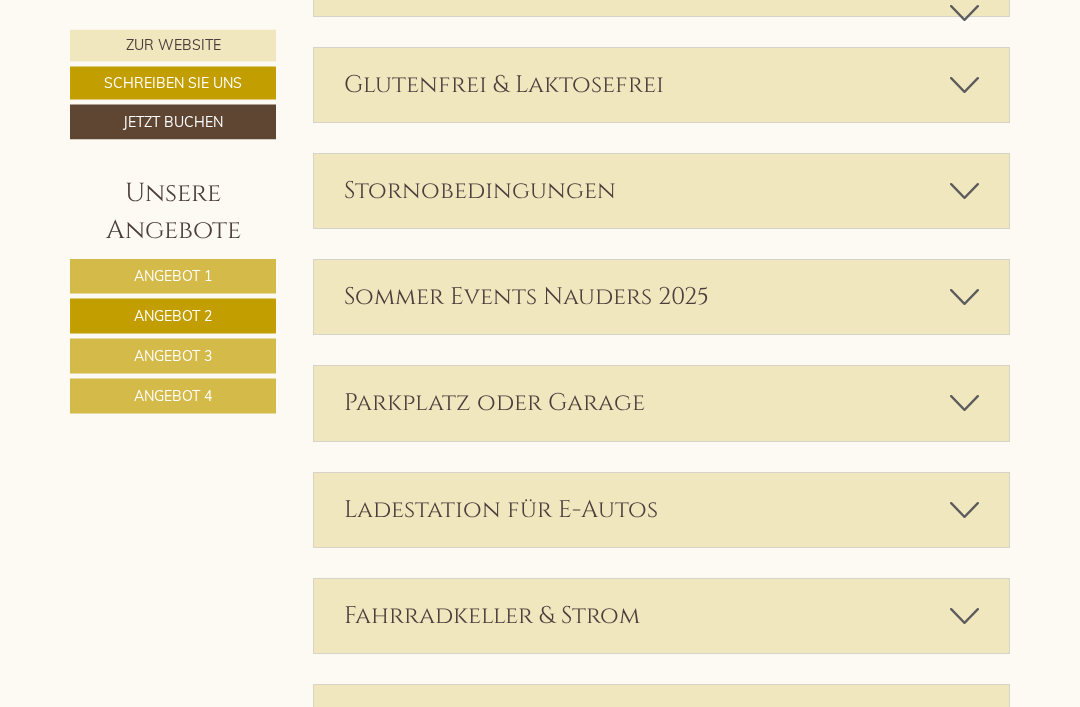 scroll, scrollTop: 3688, scrollLeft: 0, axis: vertical 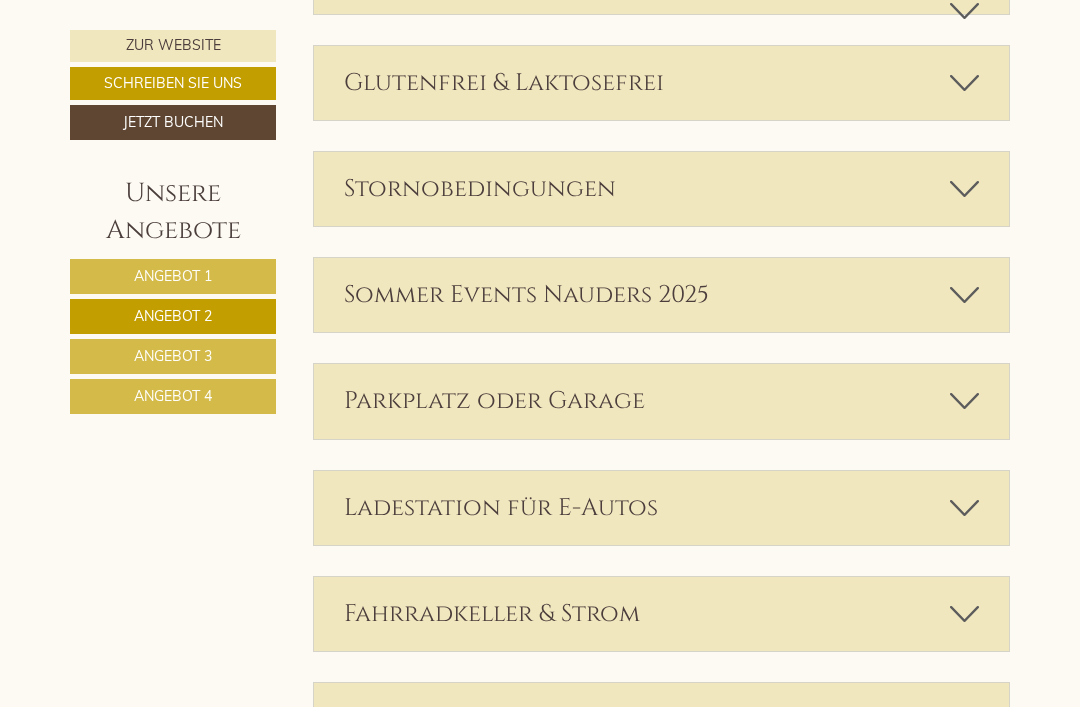 click on "Fahrradkeller & Strom" at bounding box center (662, 614) 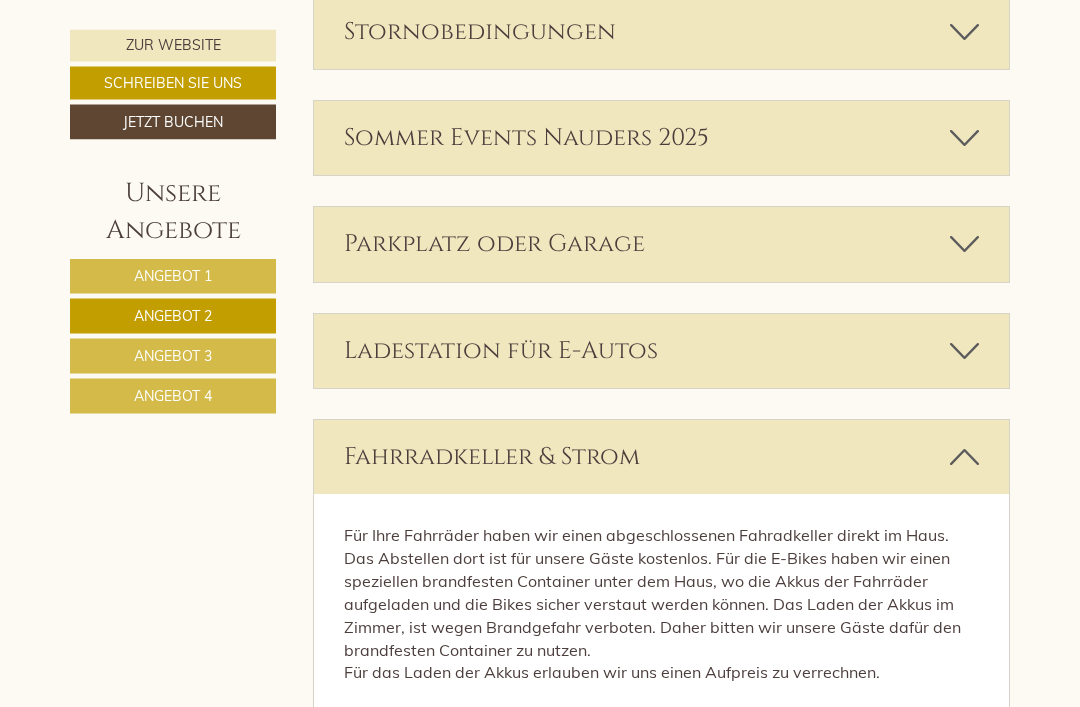 scroll, scrollTop: 3845, scrollLeft: 0, axis: vertical 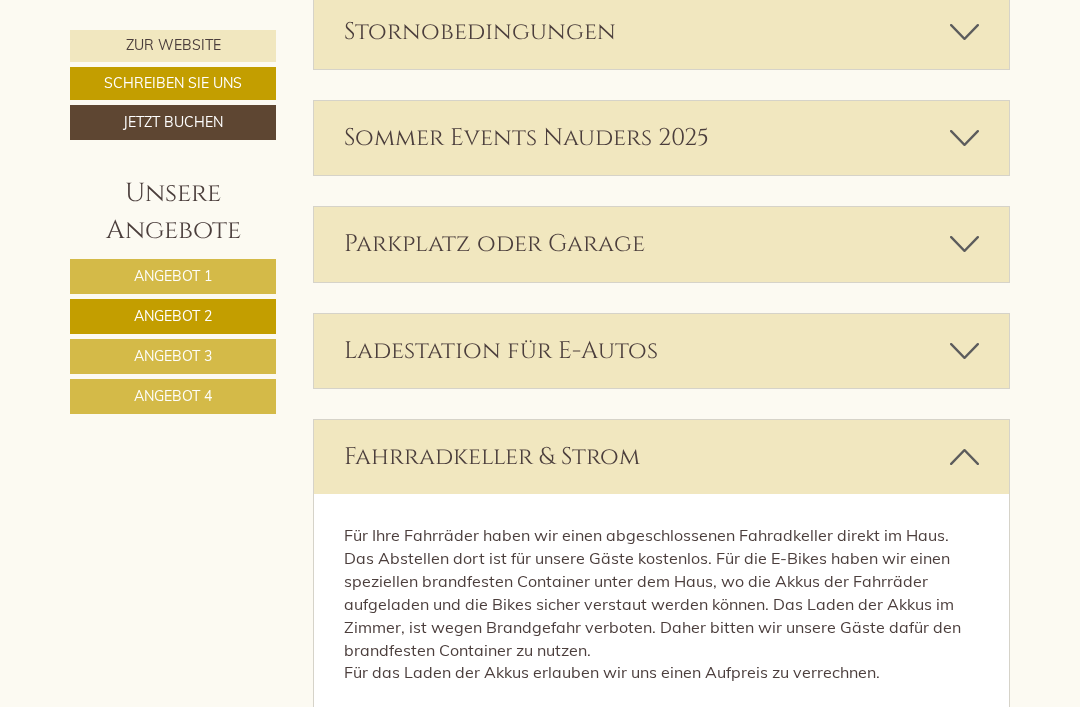 click on "Fahrradkeller & Strom" at bounding box center [662, 457] 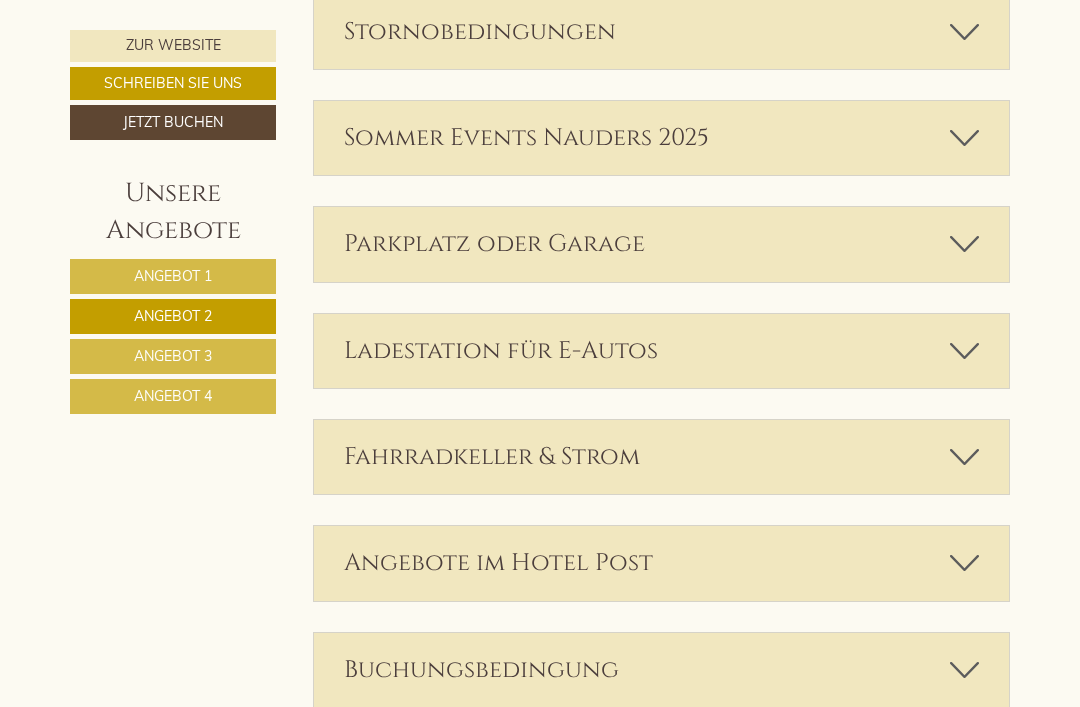 click on "Angebote im Hotel Post" at bounding box center (662, 563) 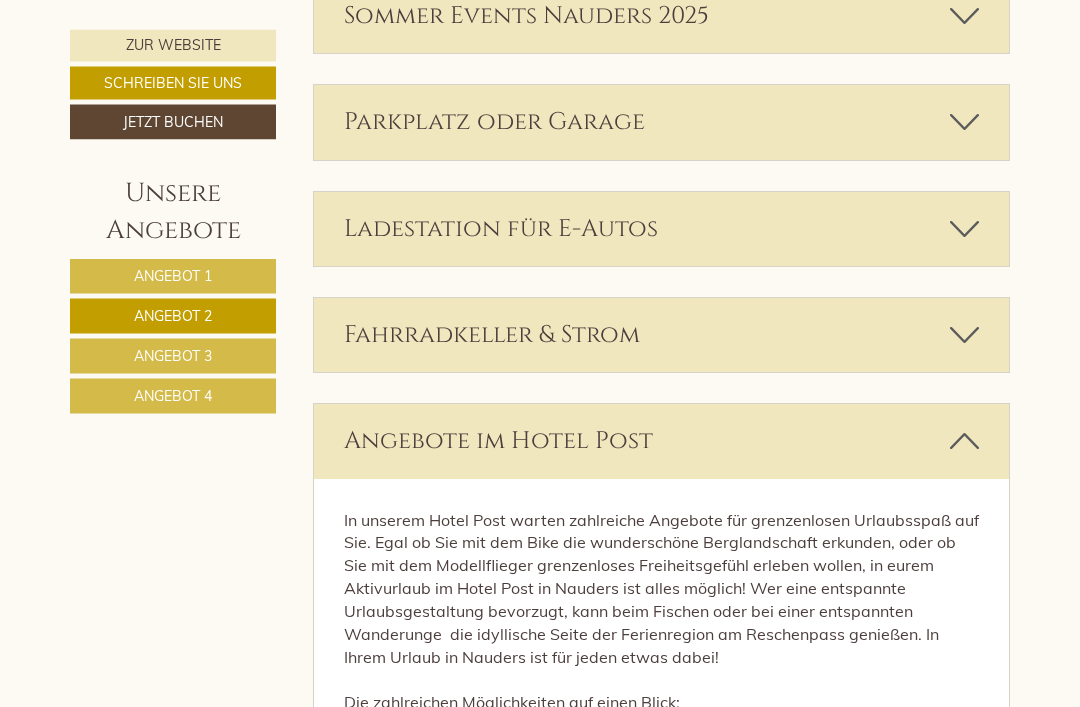 scroll, scrollTop: 3967, scrollLeft: 0, axis: vertical 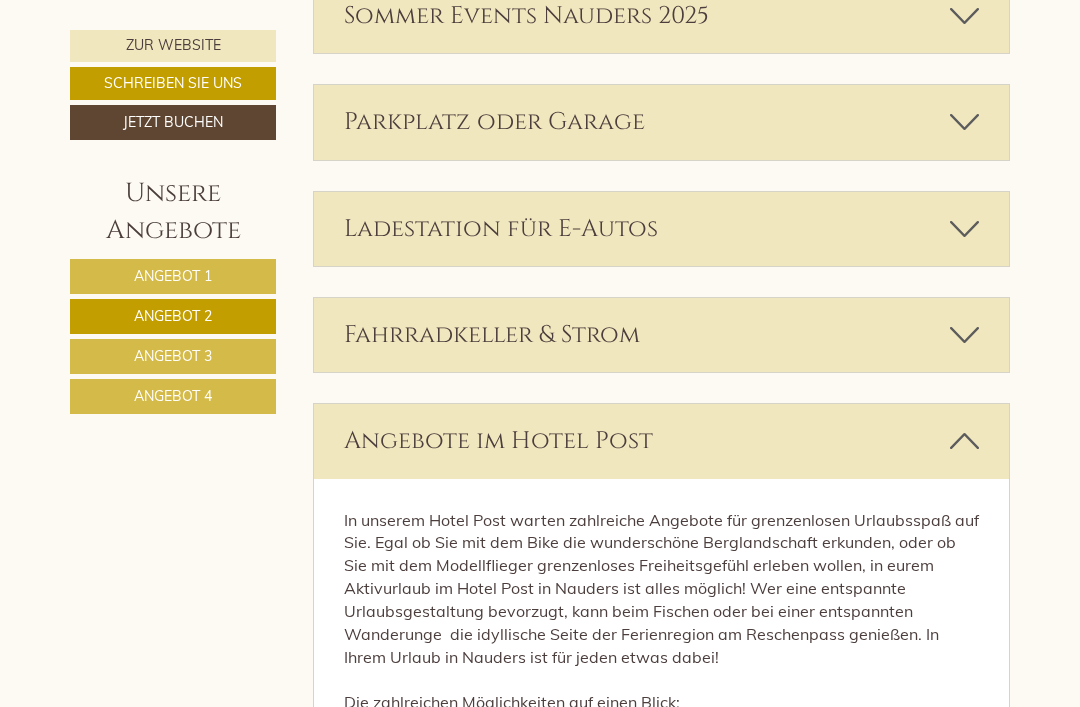 click on "Angebote im Hotel Post" at bounding box center (662, 441) 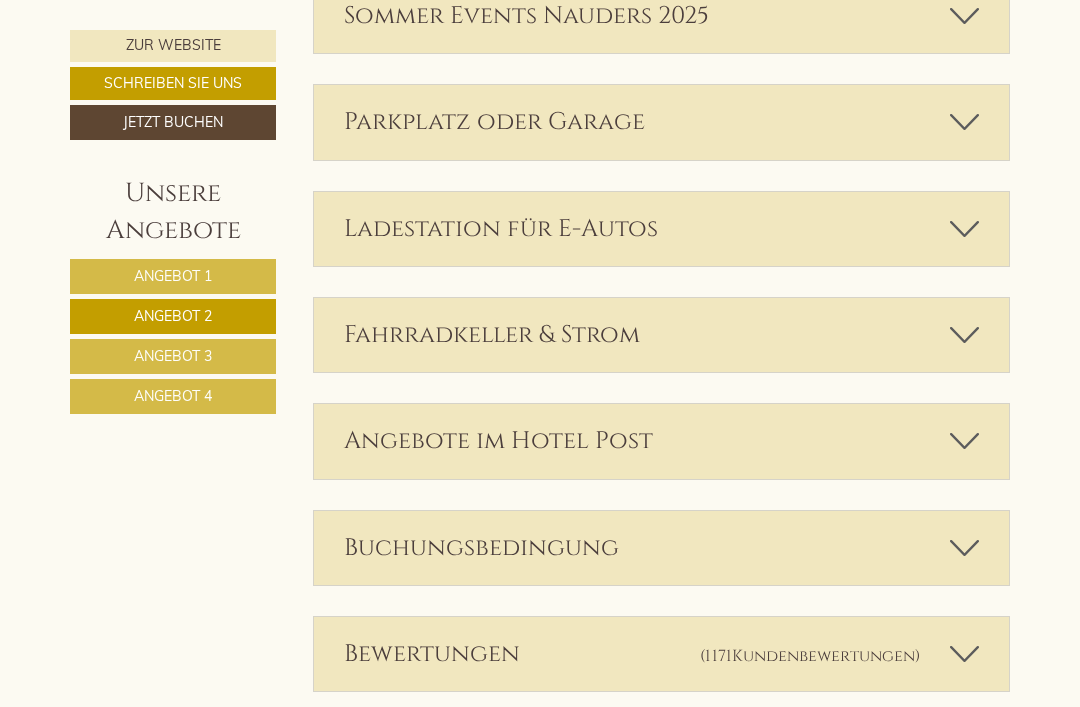 click on "Buchungsbedingung" at bounding box center [662, 548] 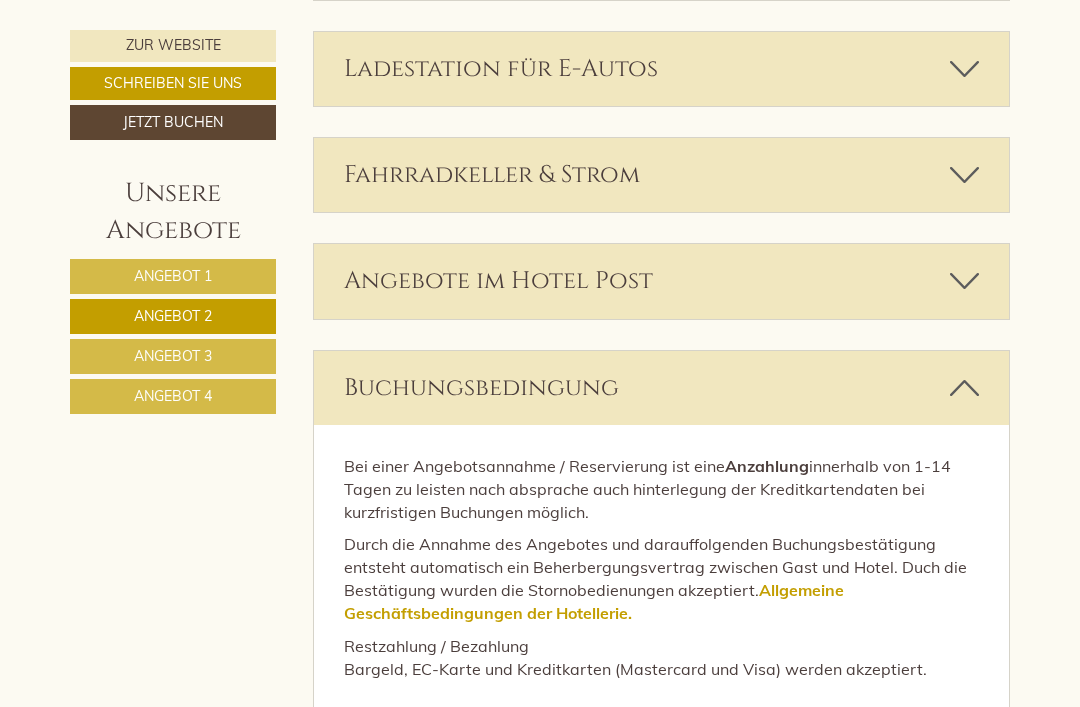 scroll, scrollTop: 4113, scrollLeft: 0, axis: vertical 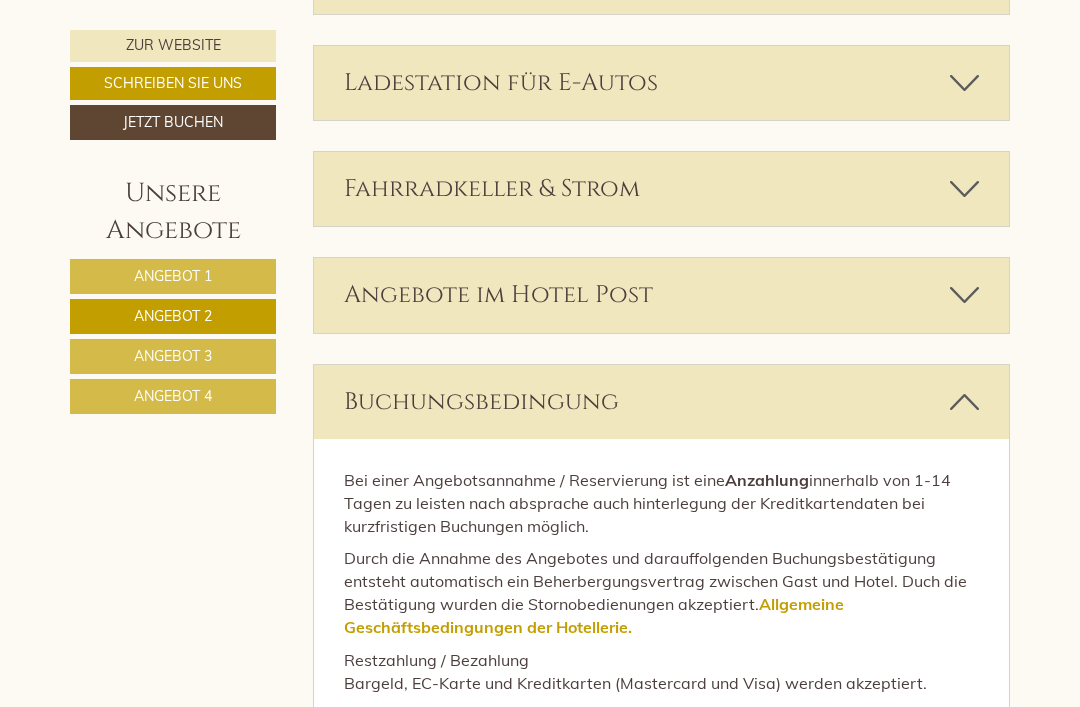 click on "Buchungsbedingung" at bounding box center (662, 402) 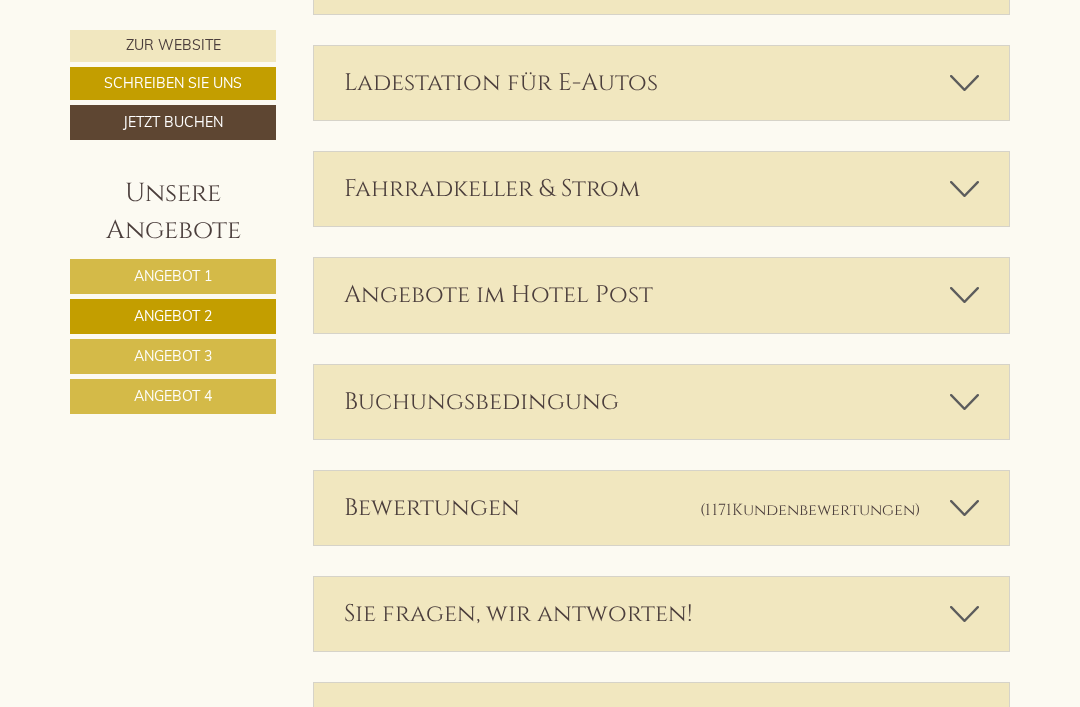 click on "Bewertungen  ([NUMBER]  Kundenbewertungen )" at bounding box center [662, 508] 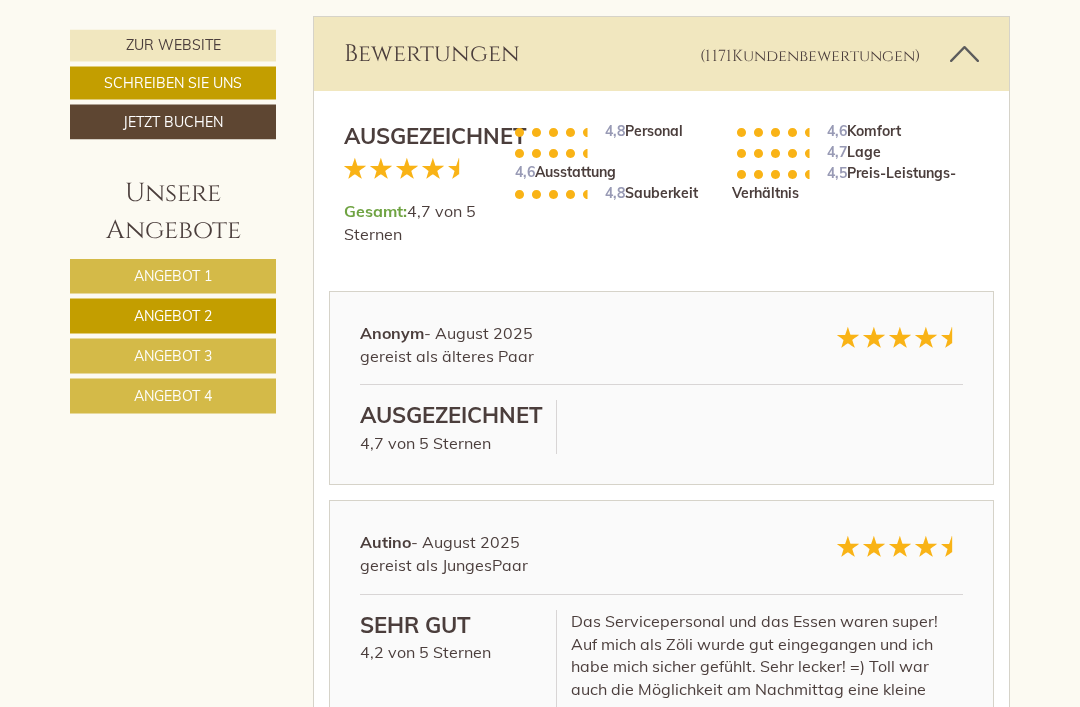 scroll, scrollTop: 4568, scrollLeft: 0, axis: vertical 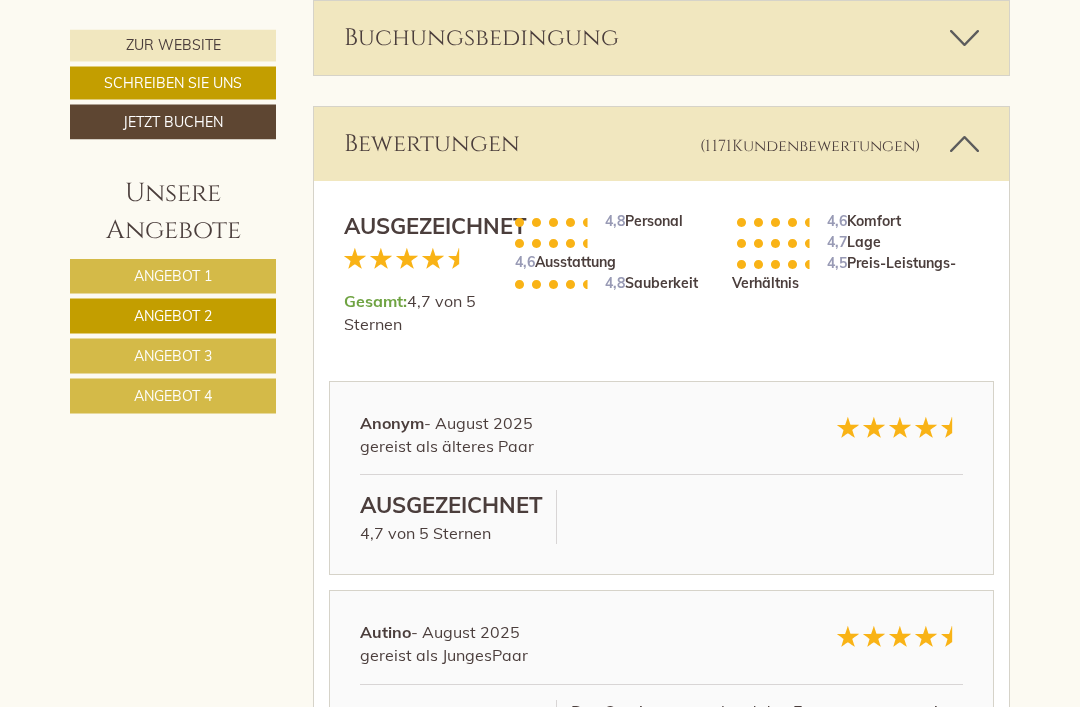 click on "([NUMBER]  Kundenbewertungen )" at bounding box center [810, 147] 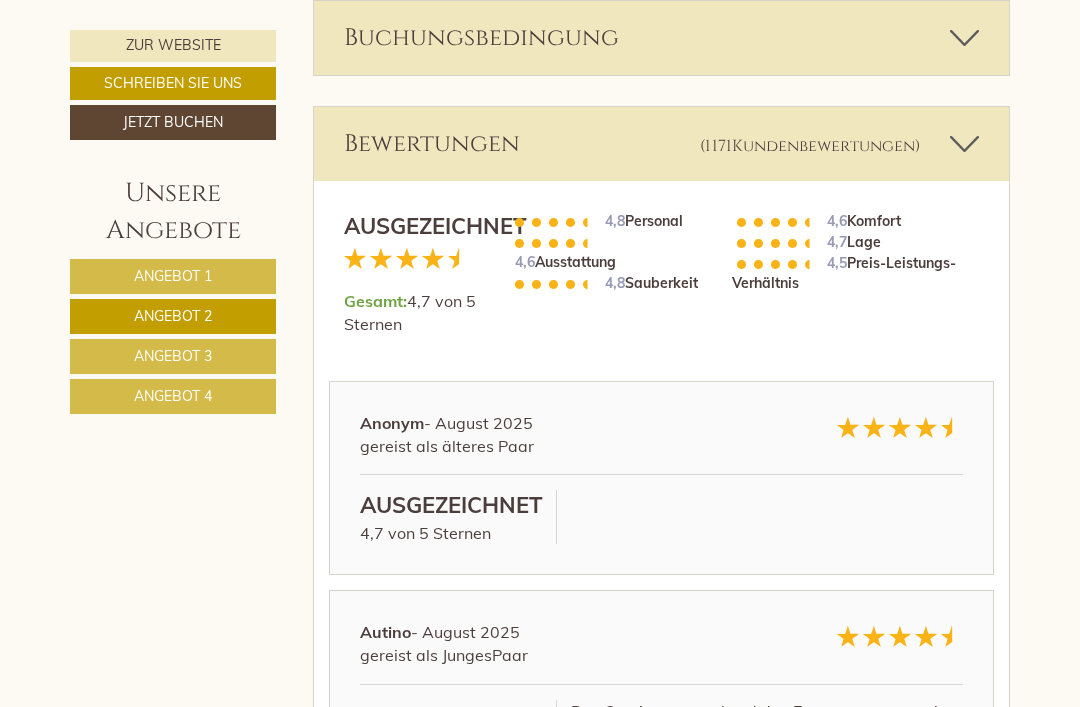 scroll, scrollTop: 4342, scrollLeft: 0, axis: vertical 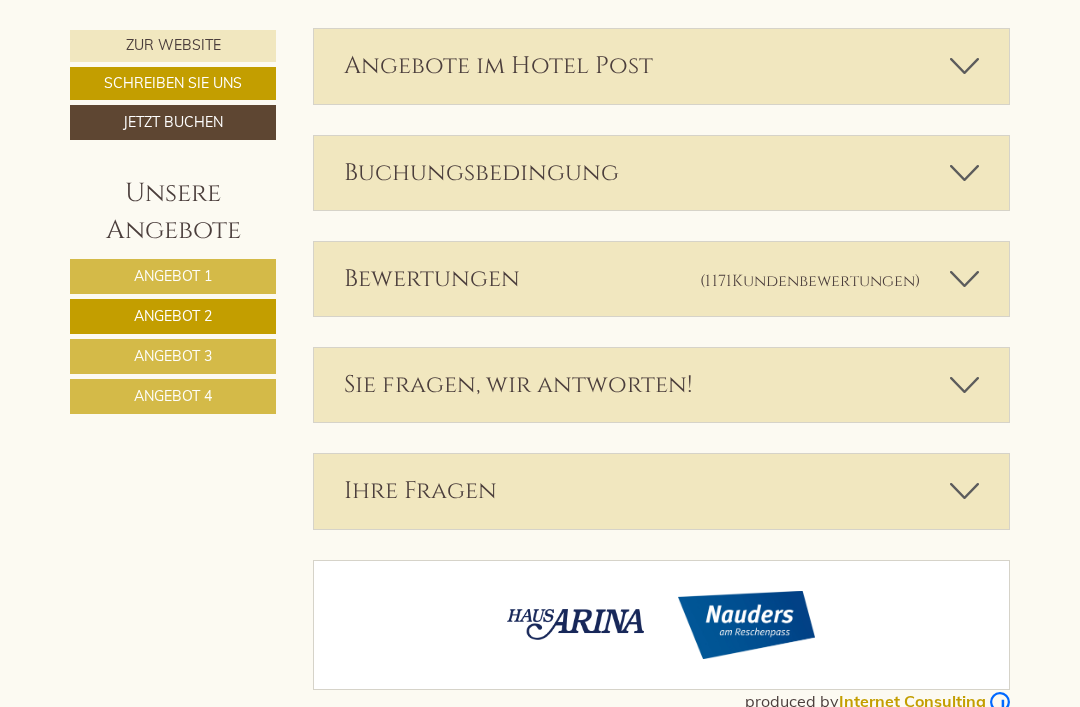click on "Sie fragen, wir antworten!" at bounding box center [662, 385] 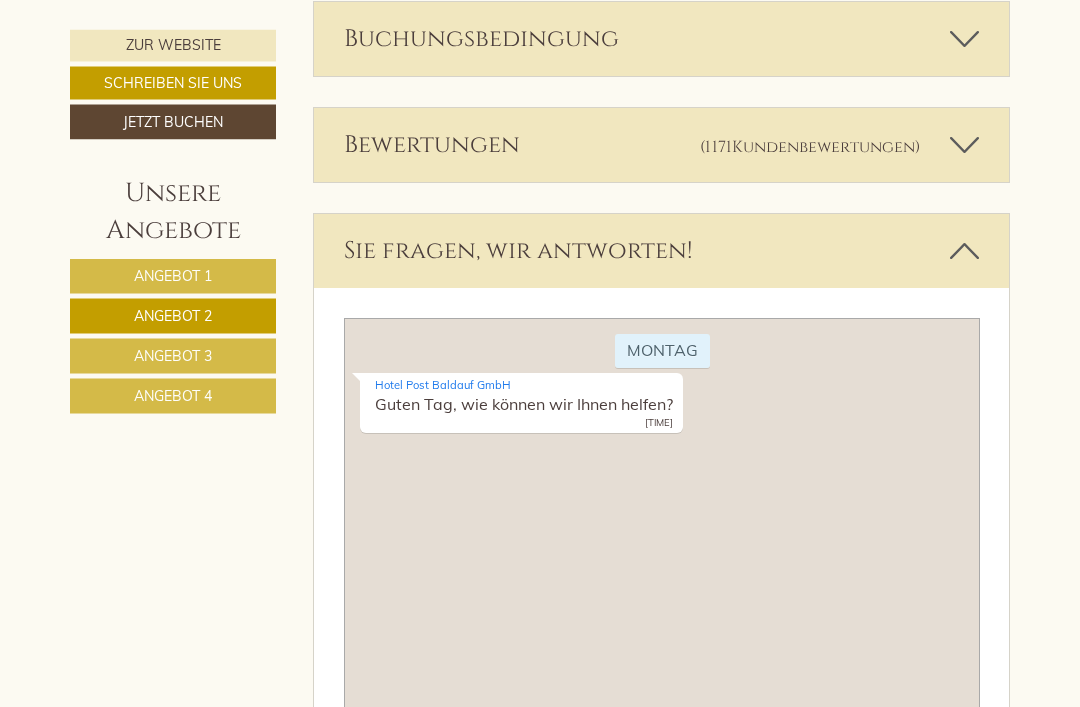 scroll, scrollTop: 4476, scrollLeft: 0, axis: vertical 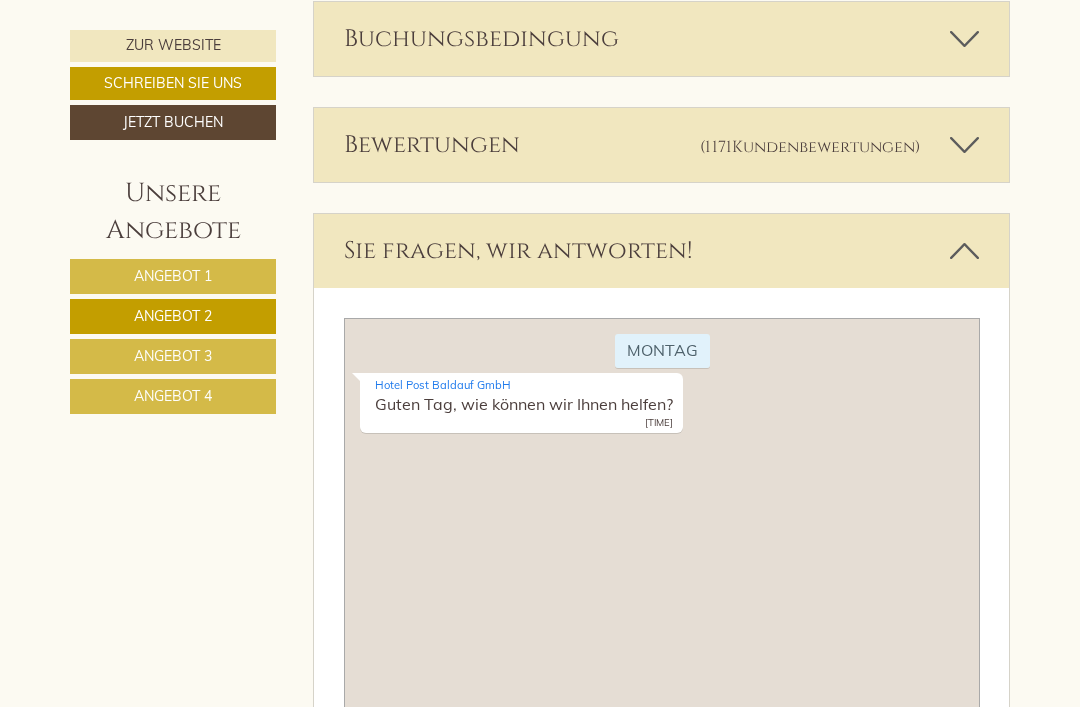 click on "Sie fragen, wir antworten!" at bounding box center [662, 251] 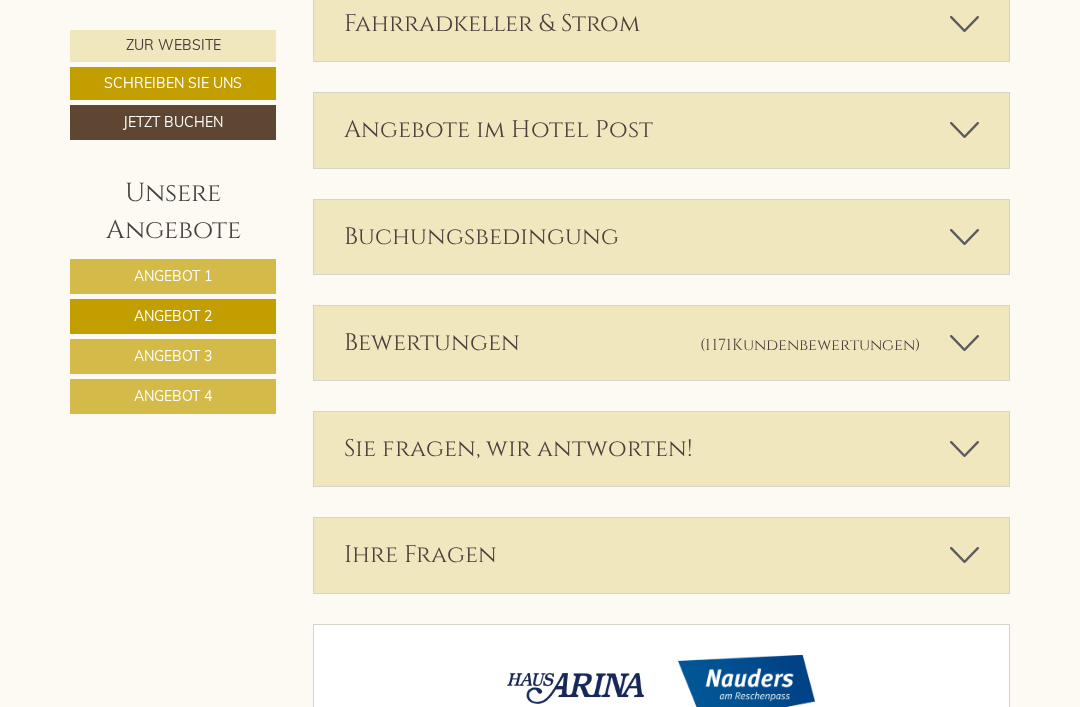 click on "Ihre Fragen" at bounding box center (662, 555) 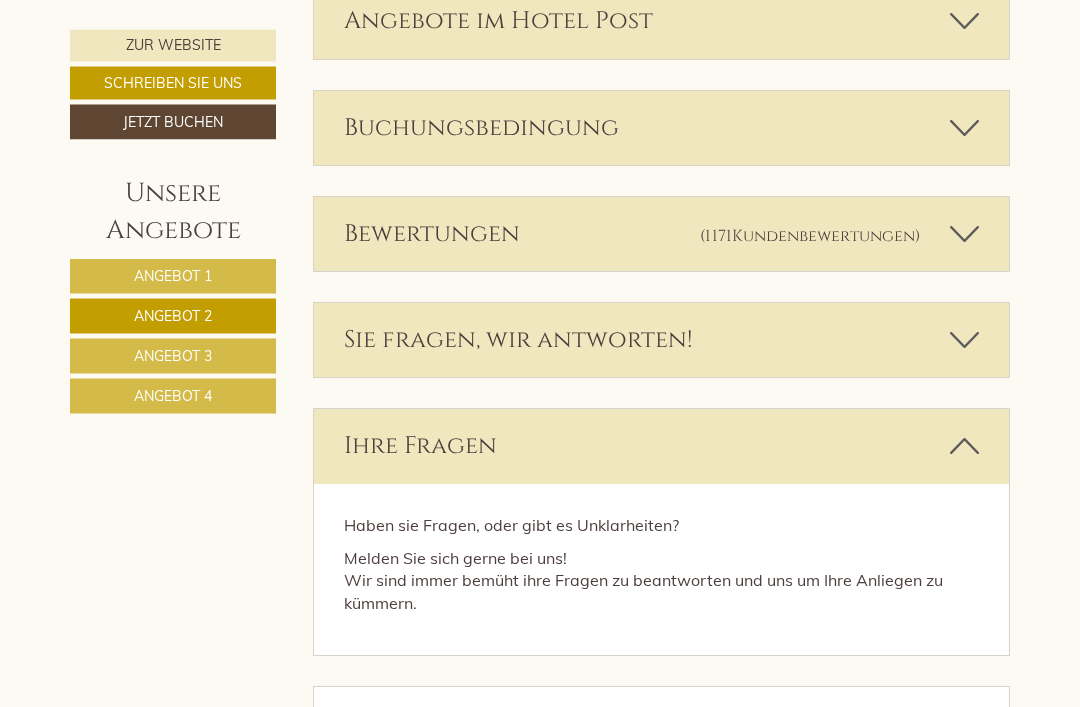 scroll, scrollTop: 4387, scrollLeft: 0, axis: vertical 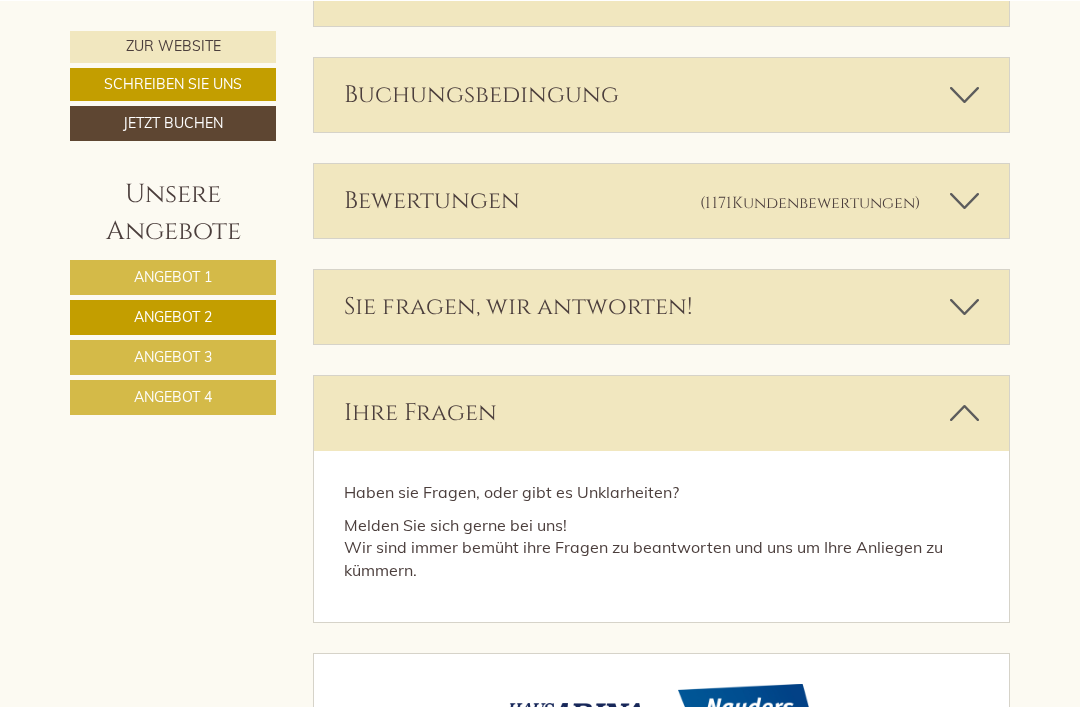 click on "Ihre Fragen" at bounding box center [662, 412] 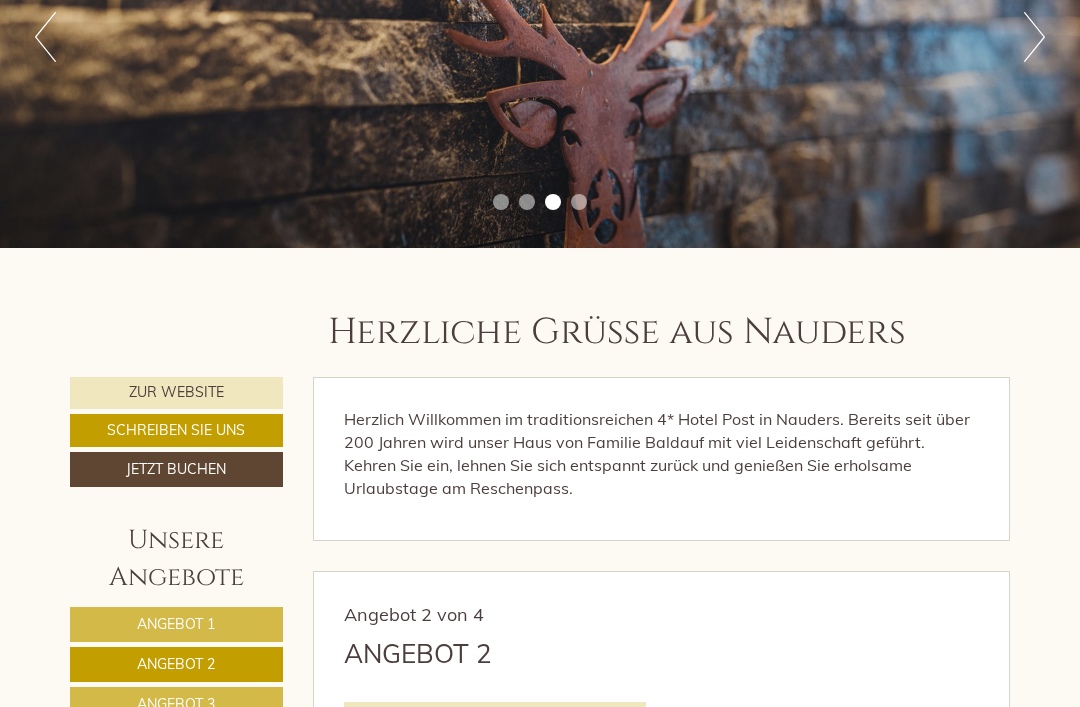 scroll, scrollTop: 327, scrollLeft: 0, axis: vertical 